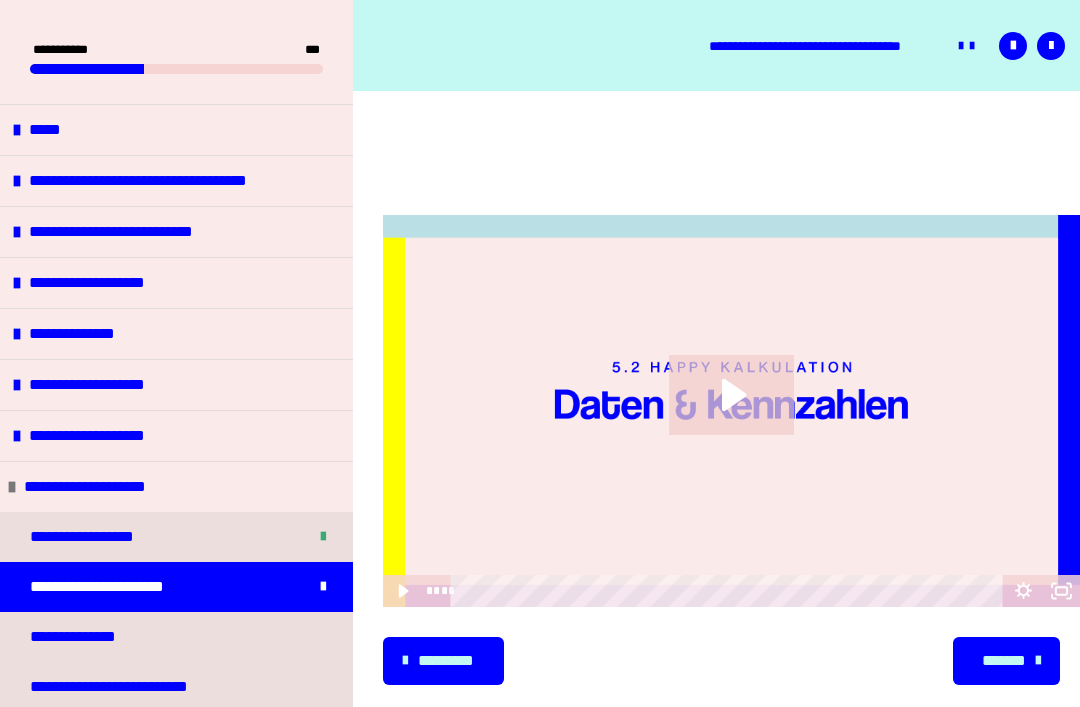 scroll, scrollTop: 309, scrollLeft: 0, axis: vertical 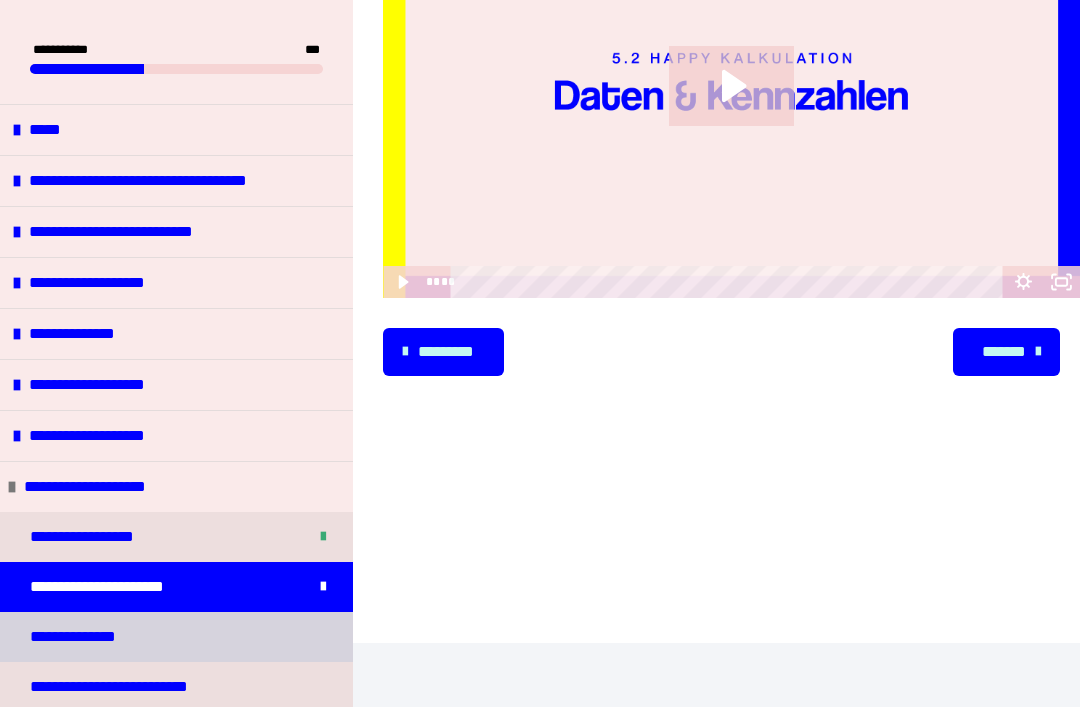 click on "**********" at bounding box center [176, 637] 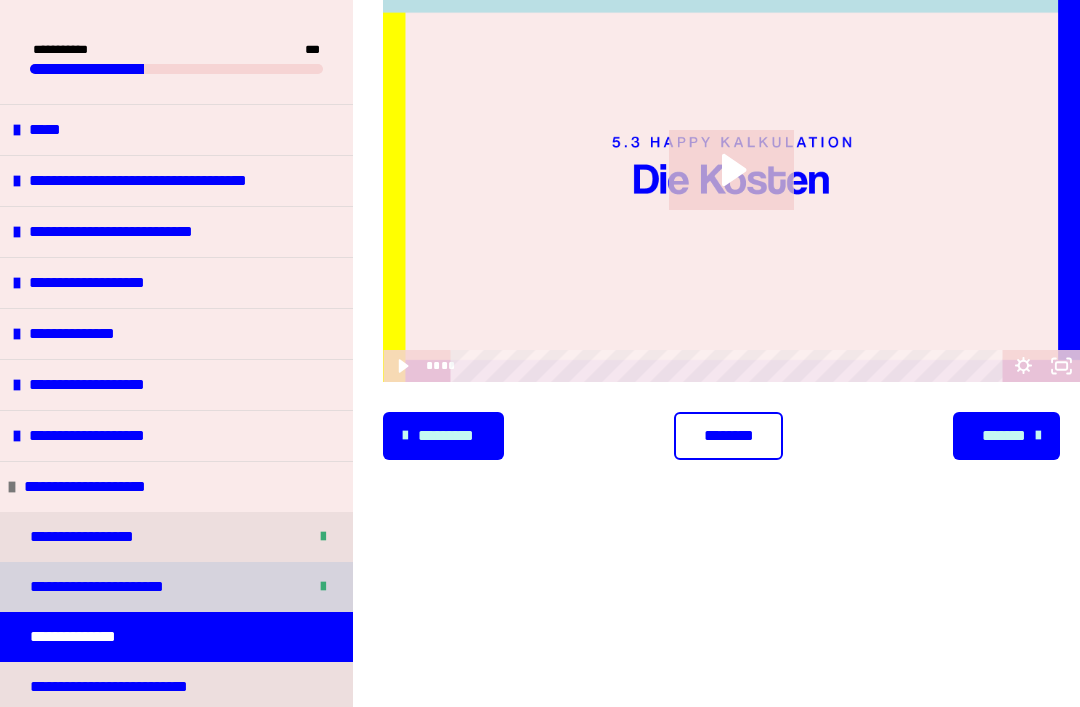 click on "**********" at bounding box center (176, 587) 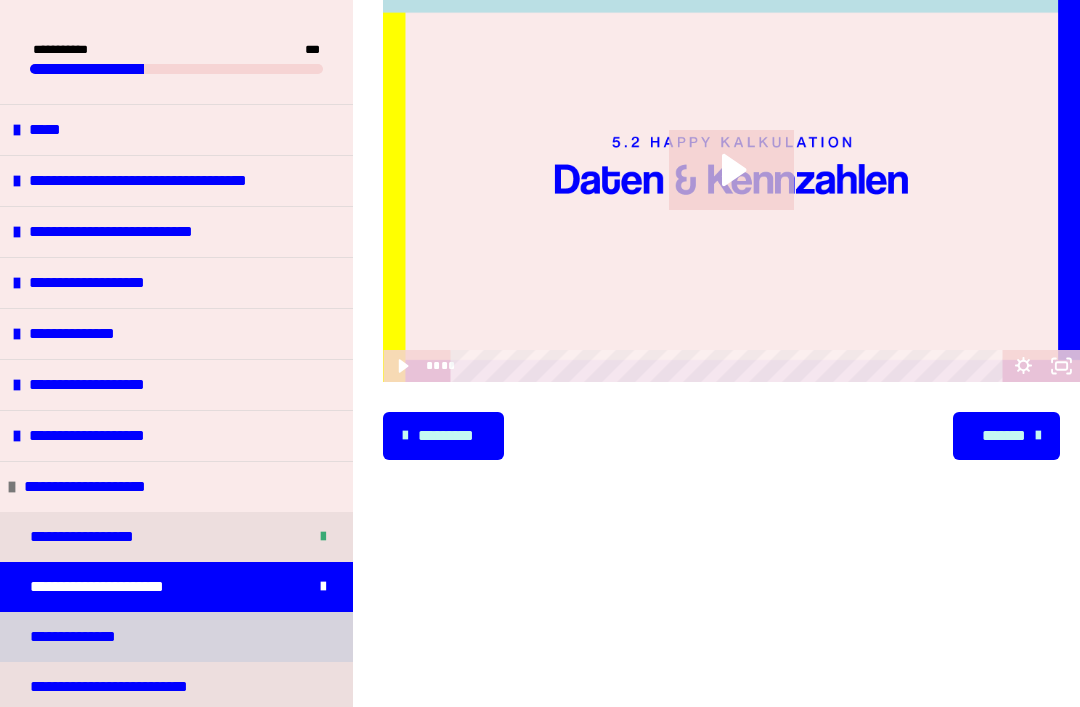 click on "**********" at bounding box center [176, 637] 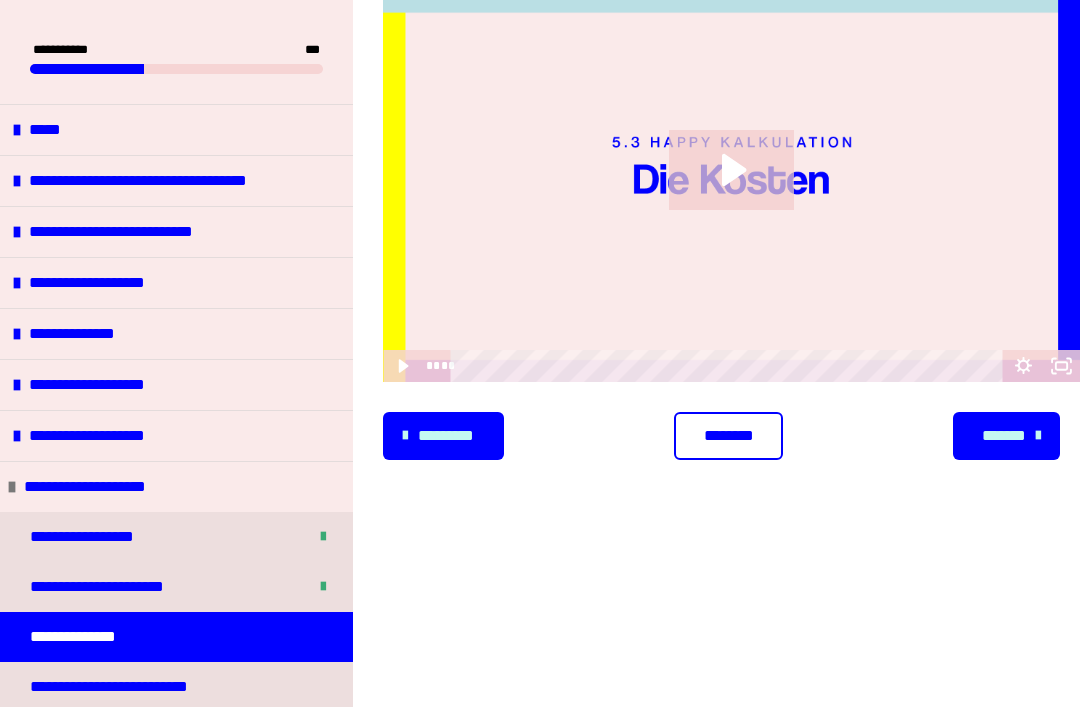 click 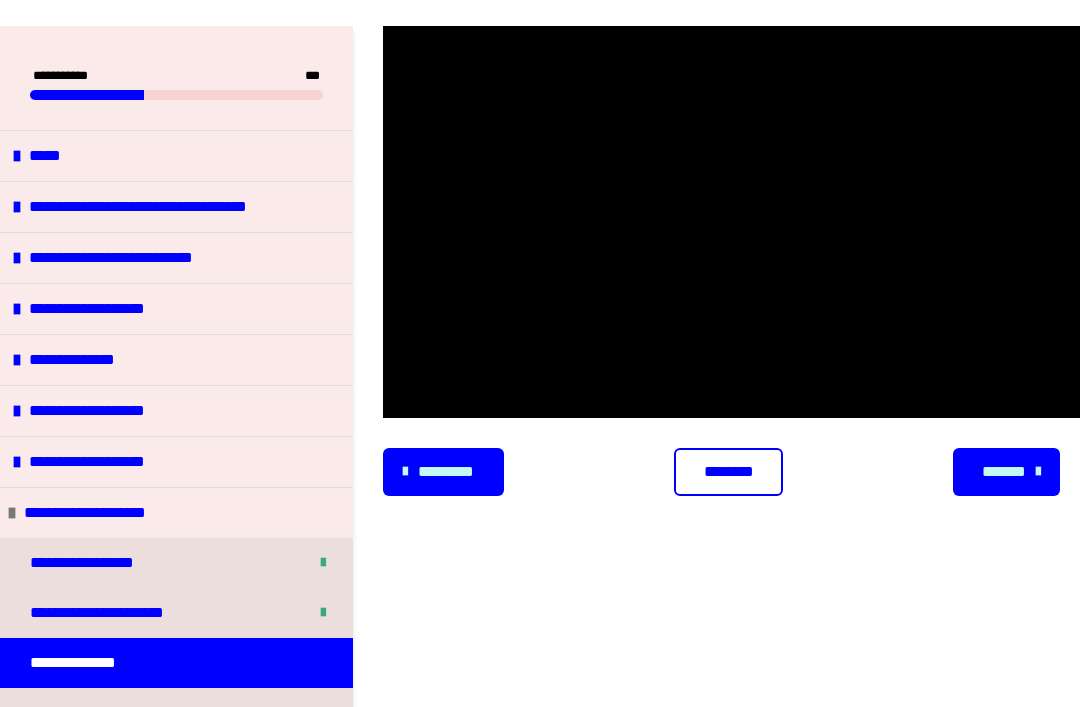 scroll, scrollTop: 190, scrollLeft: 0, axis: vertical 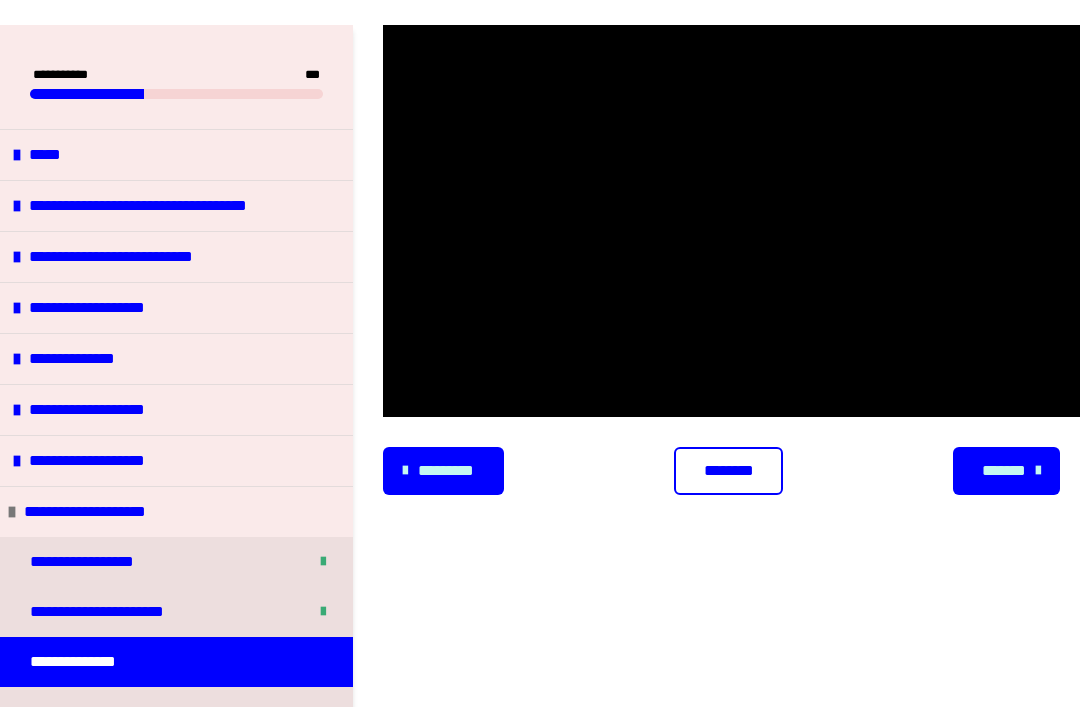 click on "********" at bounding box center (728, 471) 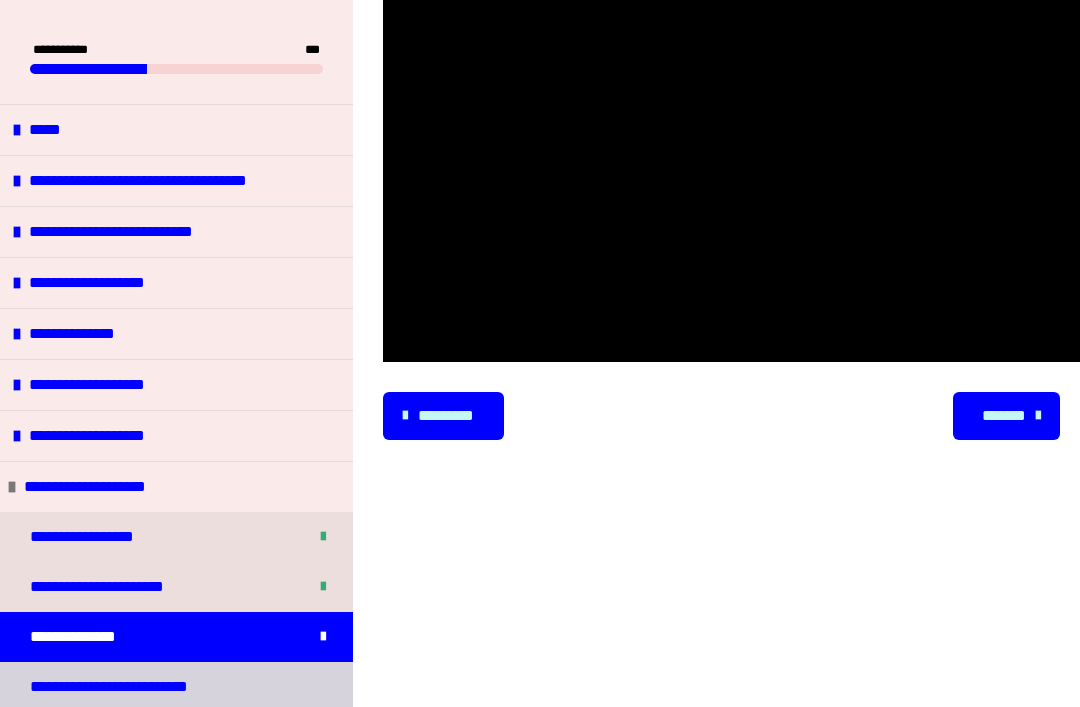 click on "**********" at bounding box center (122, 687) 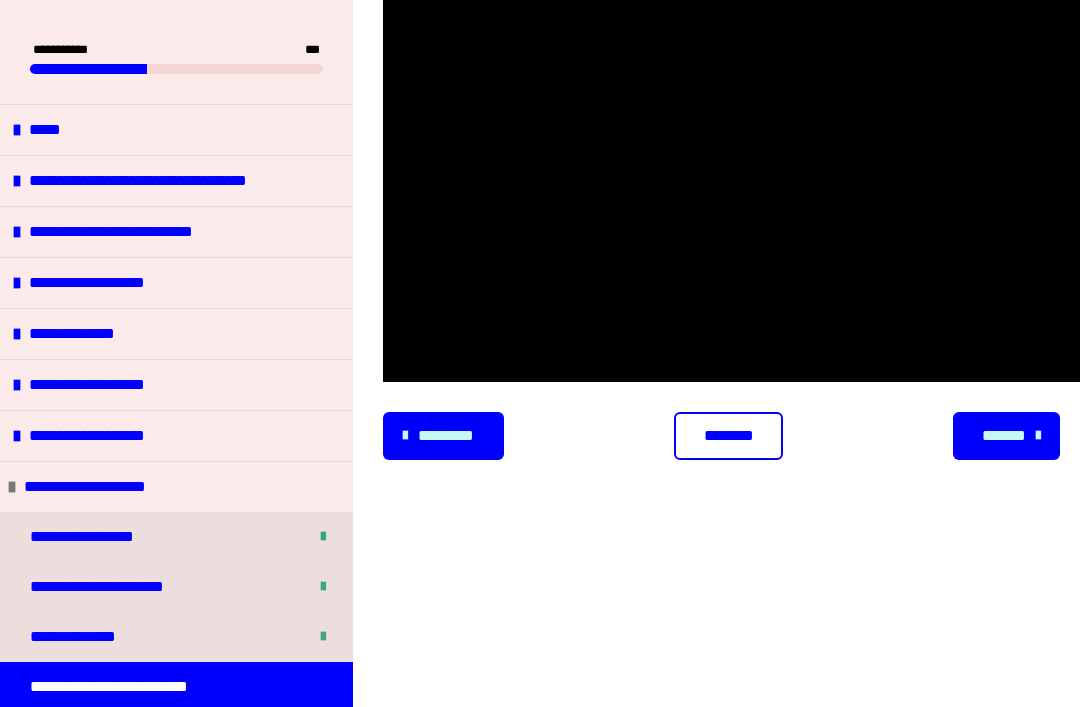 click on "**********" at bounding box center (176, 687) 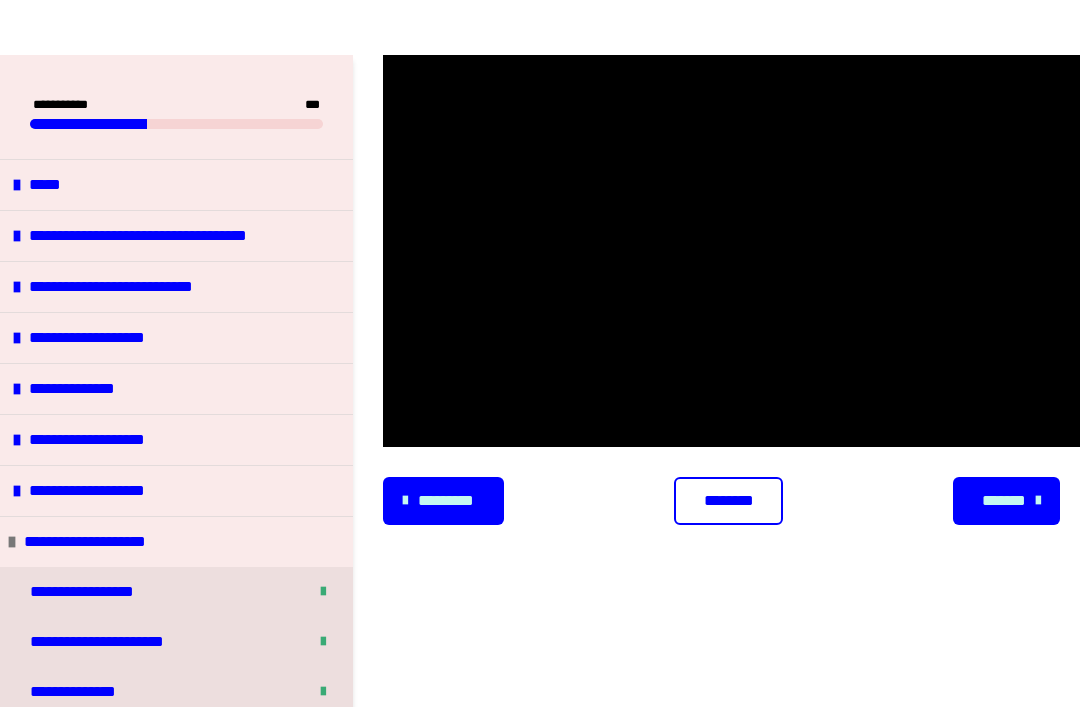 scroll, scrollTop: 245, scrollLeft: 0, axis: vertical 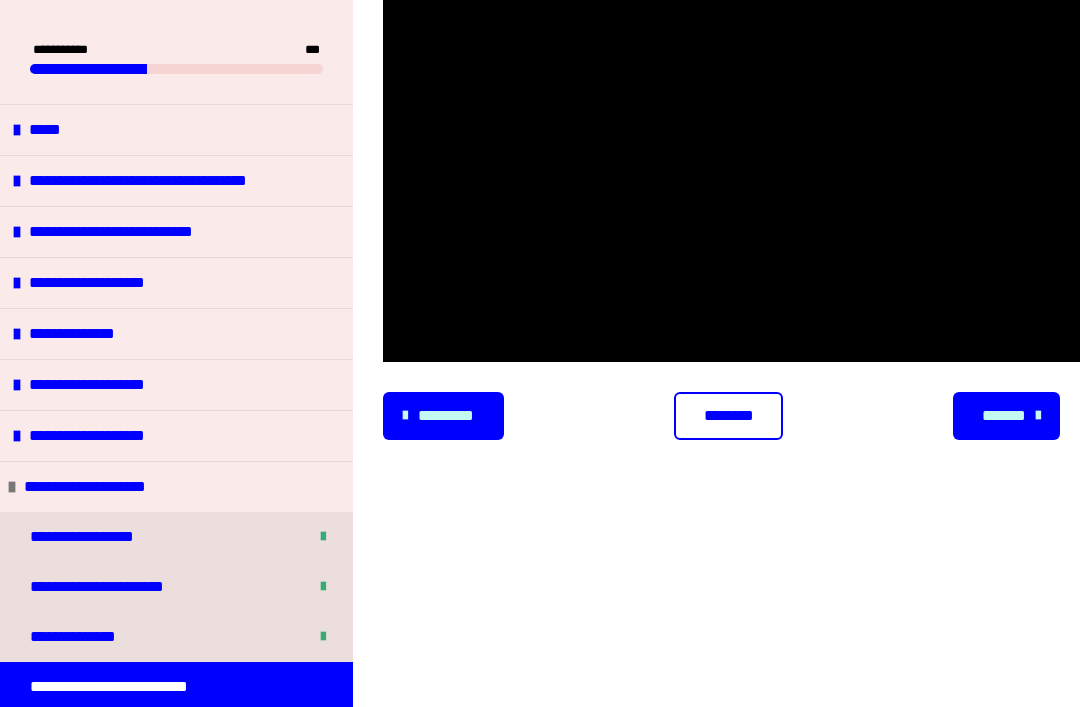 click on "**********" at bounding box center [122, 687] 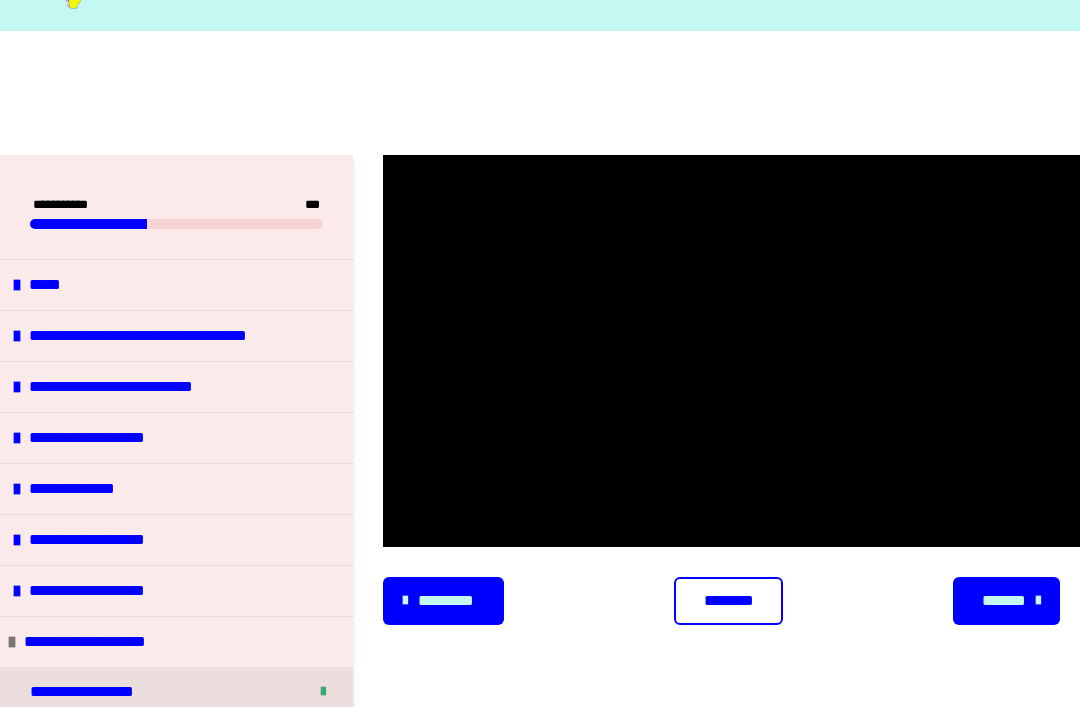 scroll, scrollTop: 0, scrollLeft: 0, axis: both 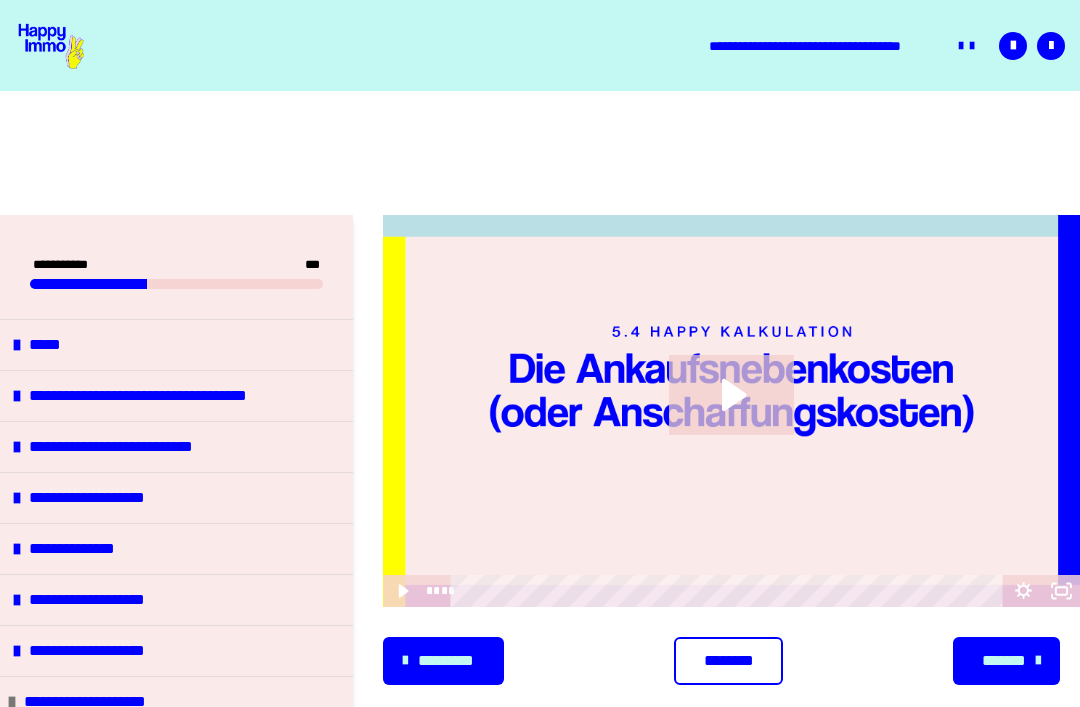 click 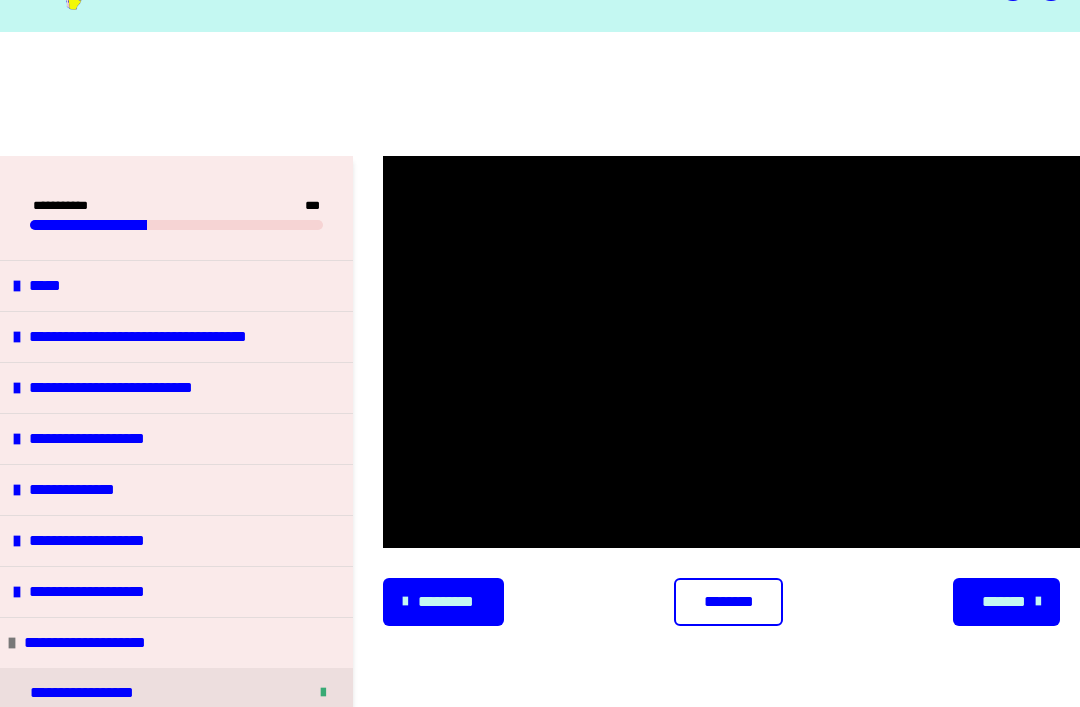scroll, scrollTop: 62, scrollLeft: 0, axis: vertical 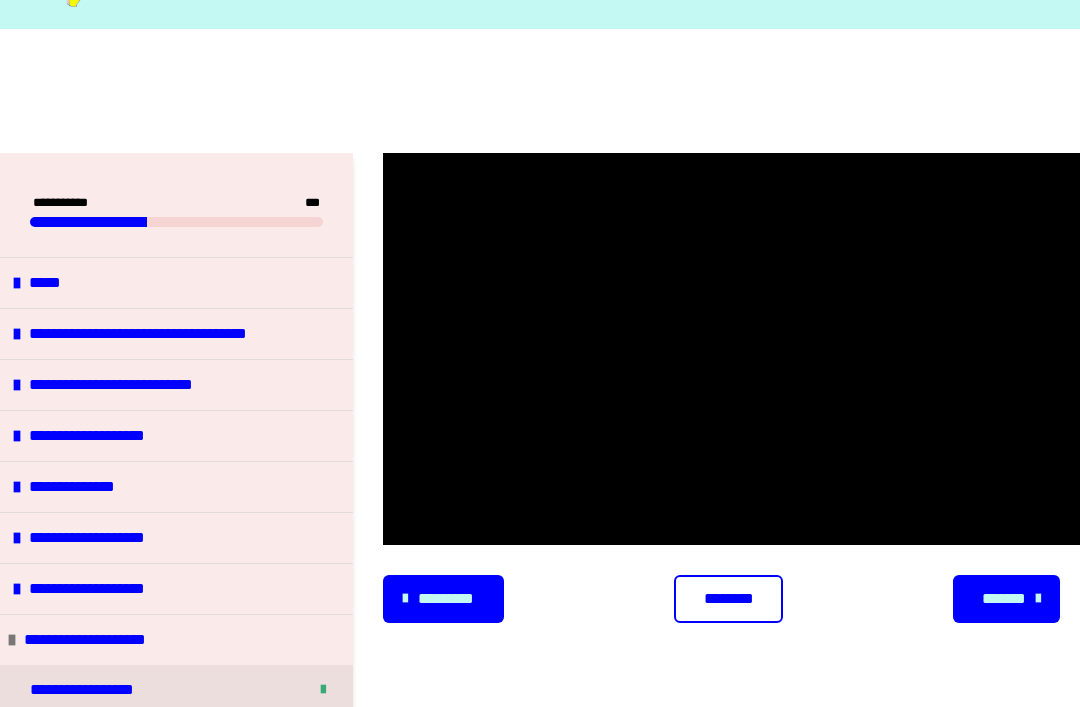 click at bounding box center [731, 349] 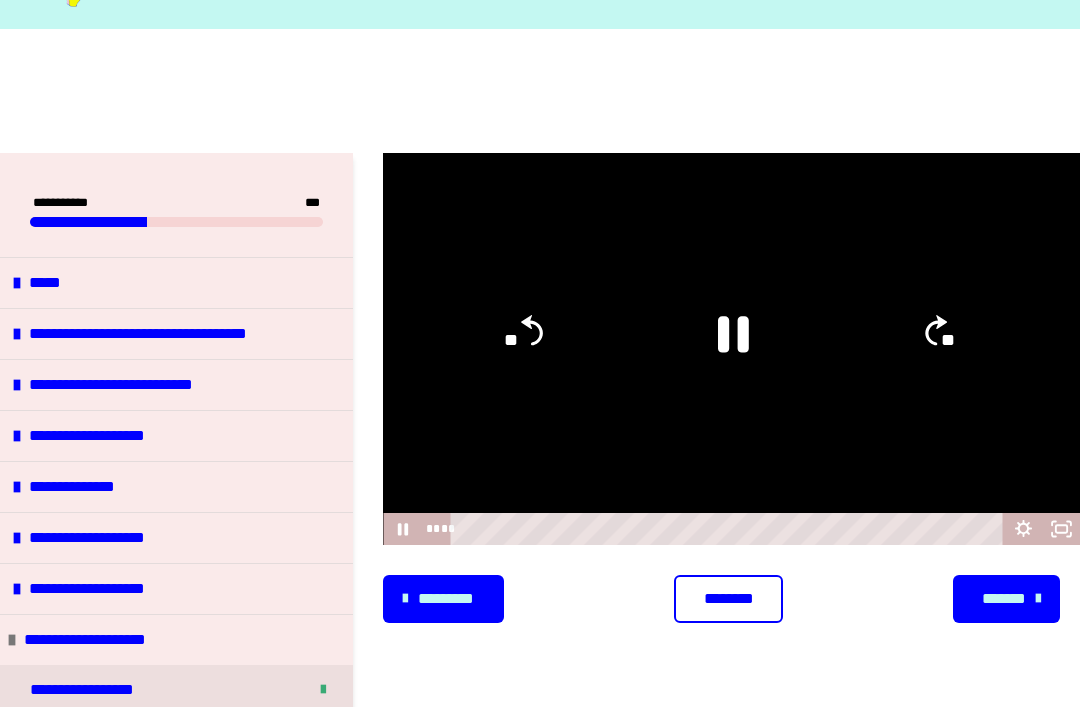 click 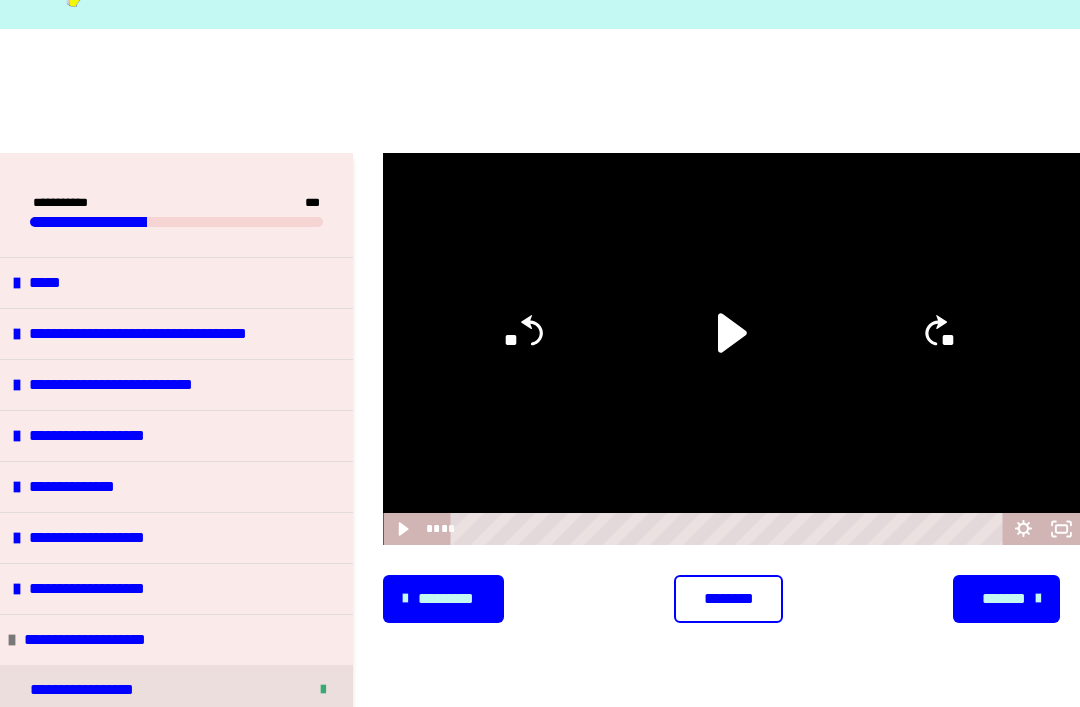 click 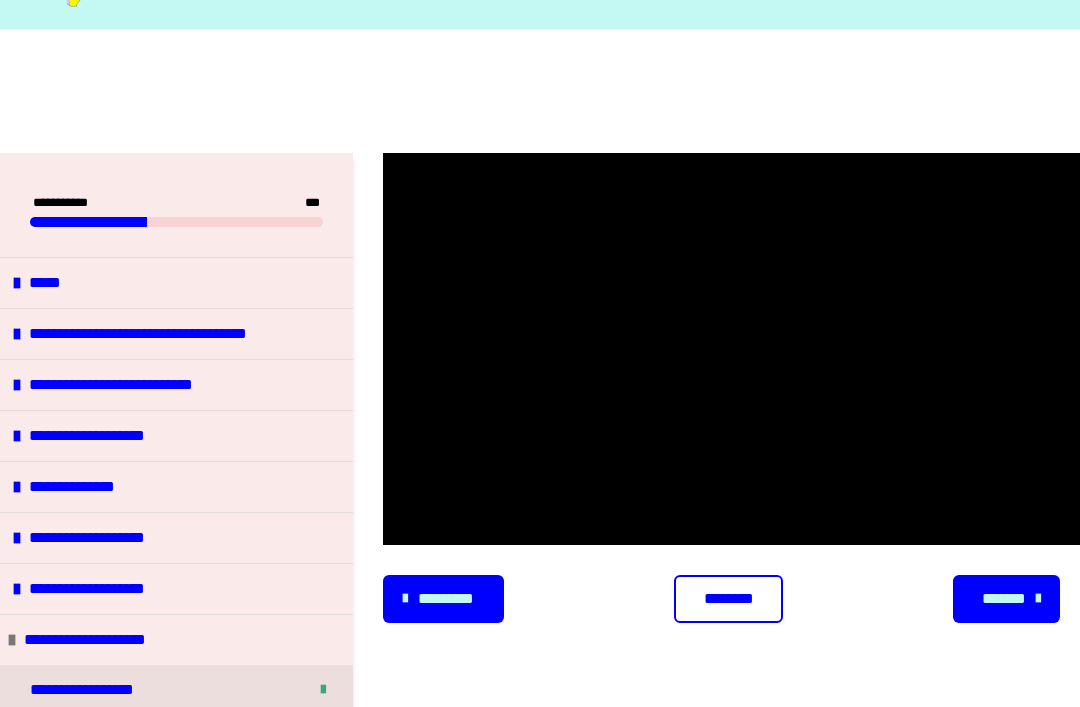 click on "********" at bounding box center [728, 599] 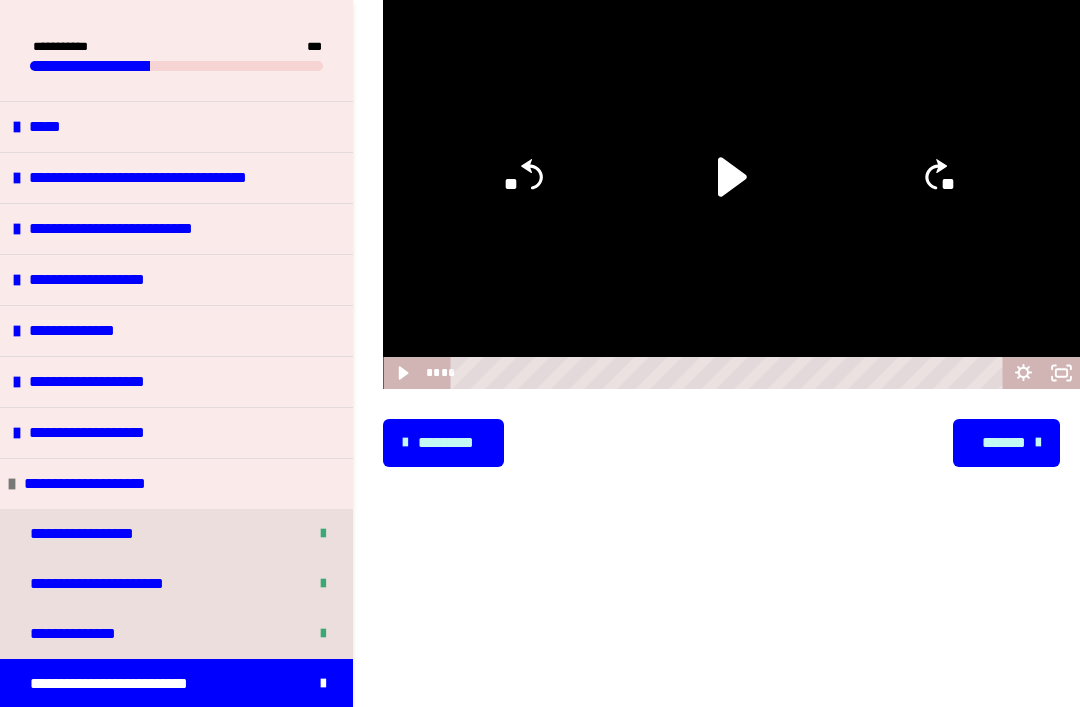 scroll, scrollTop: 245, scrollLeft: 0, axis: vertical 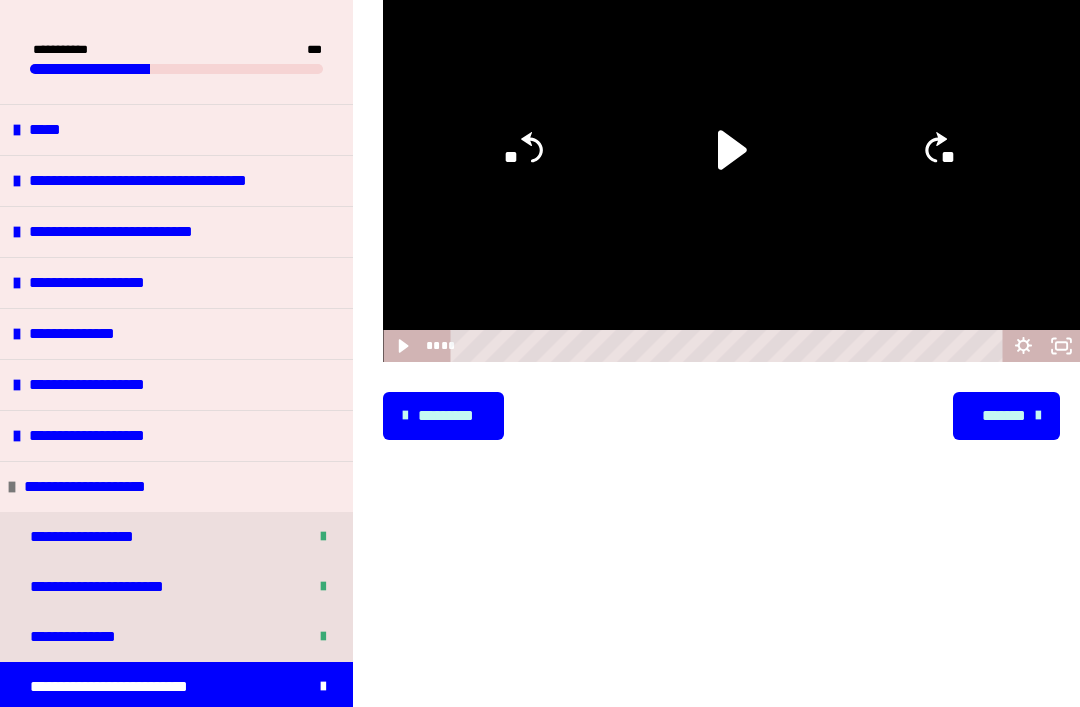 click on "**********" at bounding box center [157, 737] 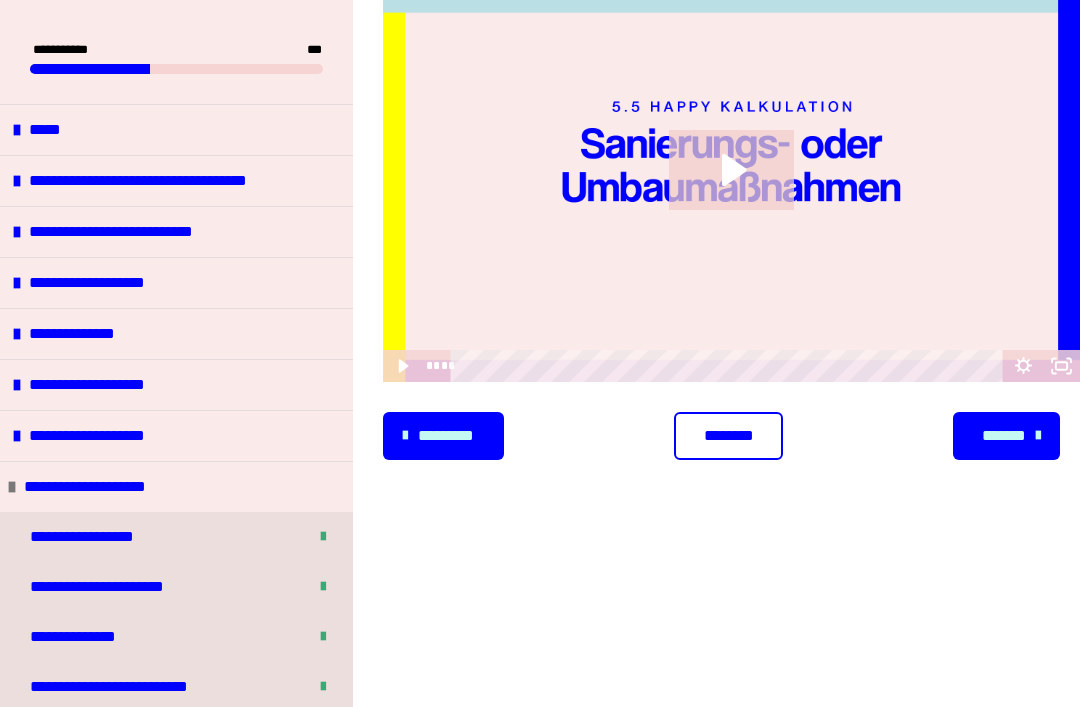 click 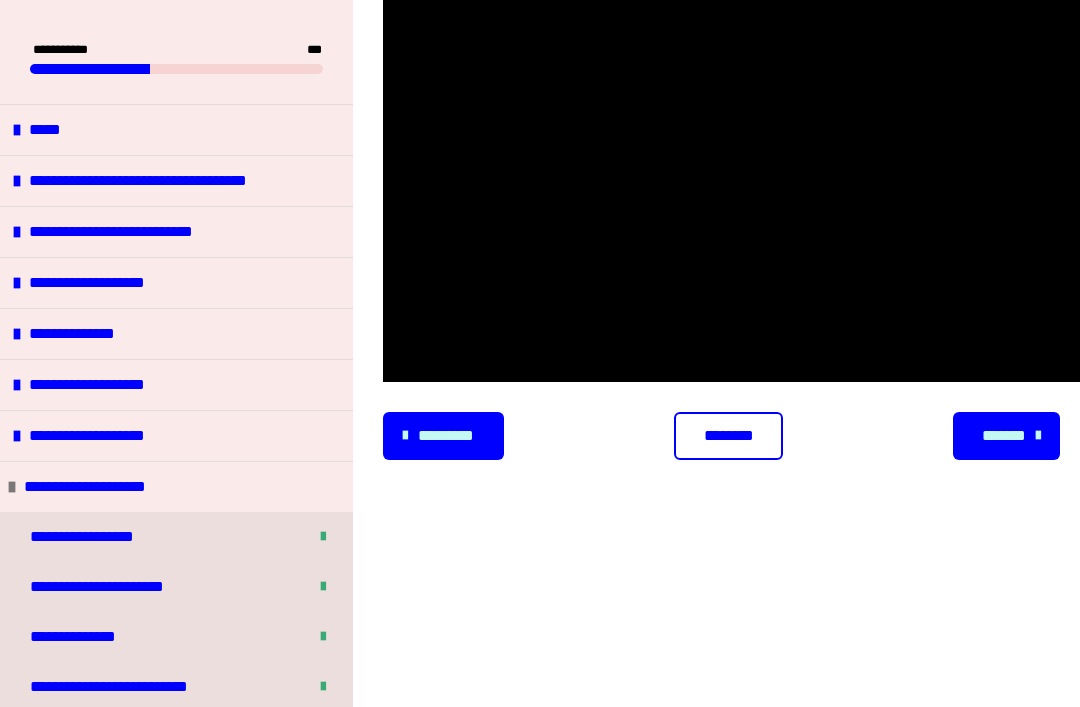 click on "********" at bounding box center (728, 436) 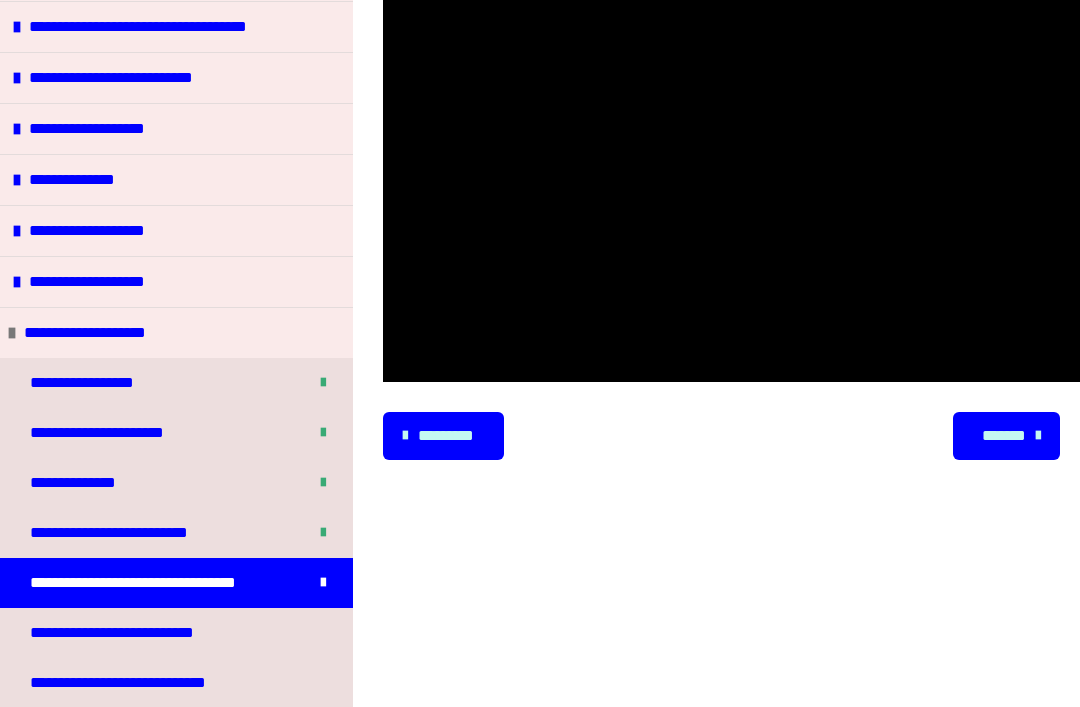 scroll, scrollTop: 169, scrollLeft: 0, axis: vertical 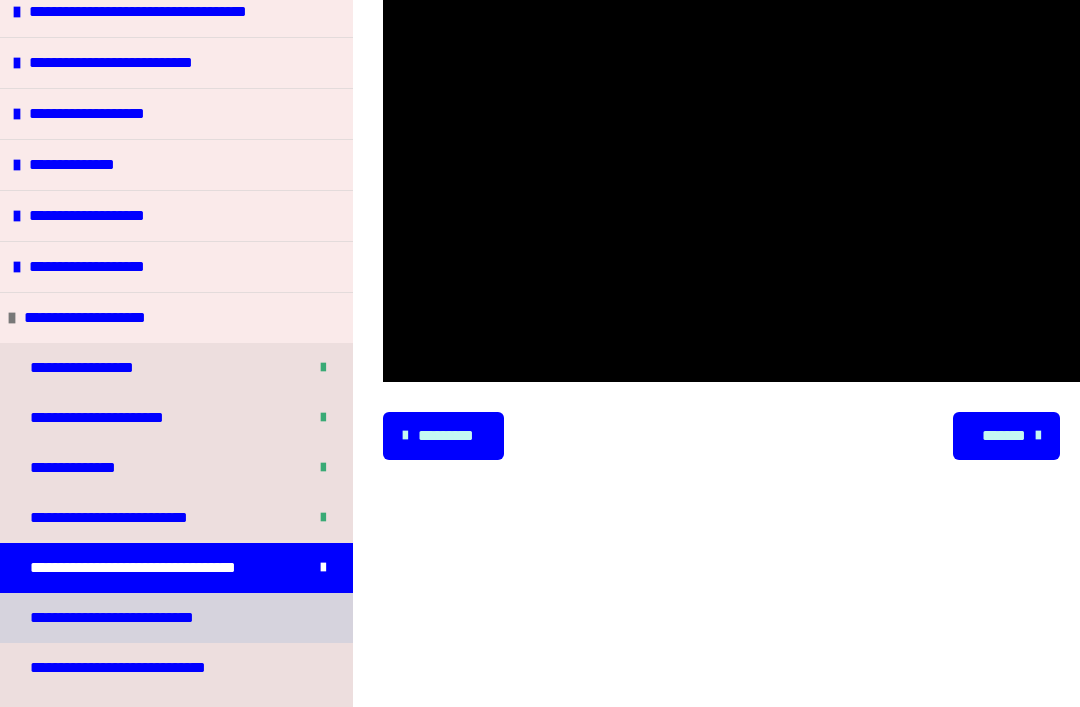 click on "**********" at bounding box center [176, 618] 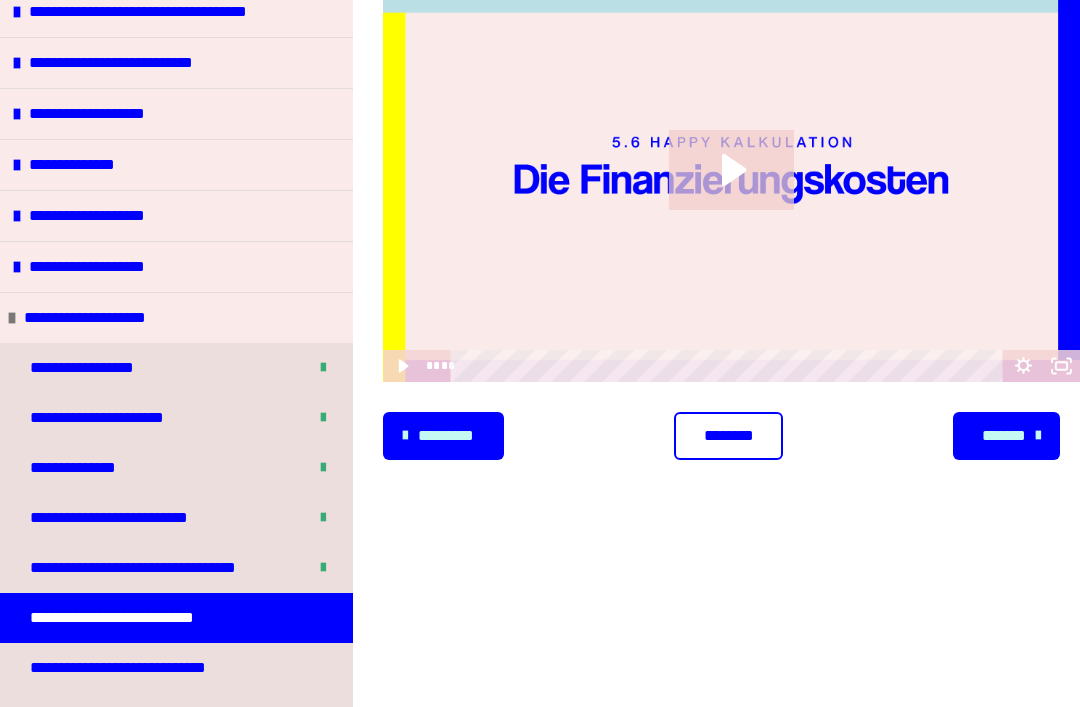click 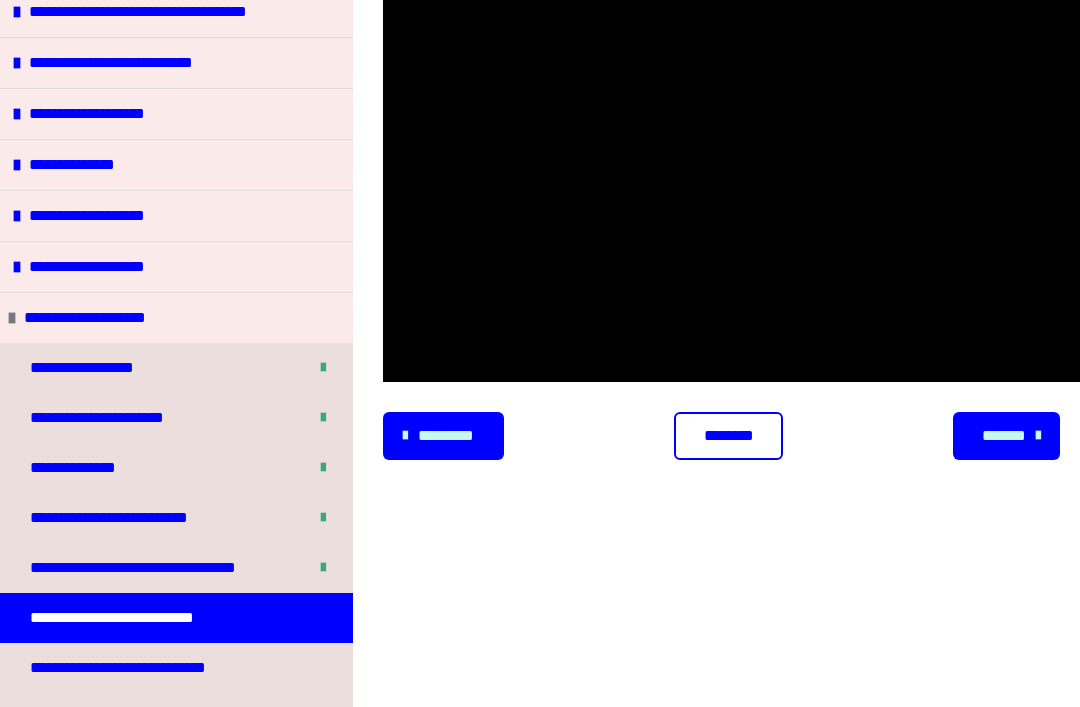 click on "********" at bounding box center (728, 436) 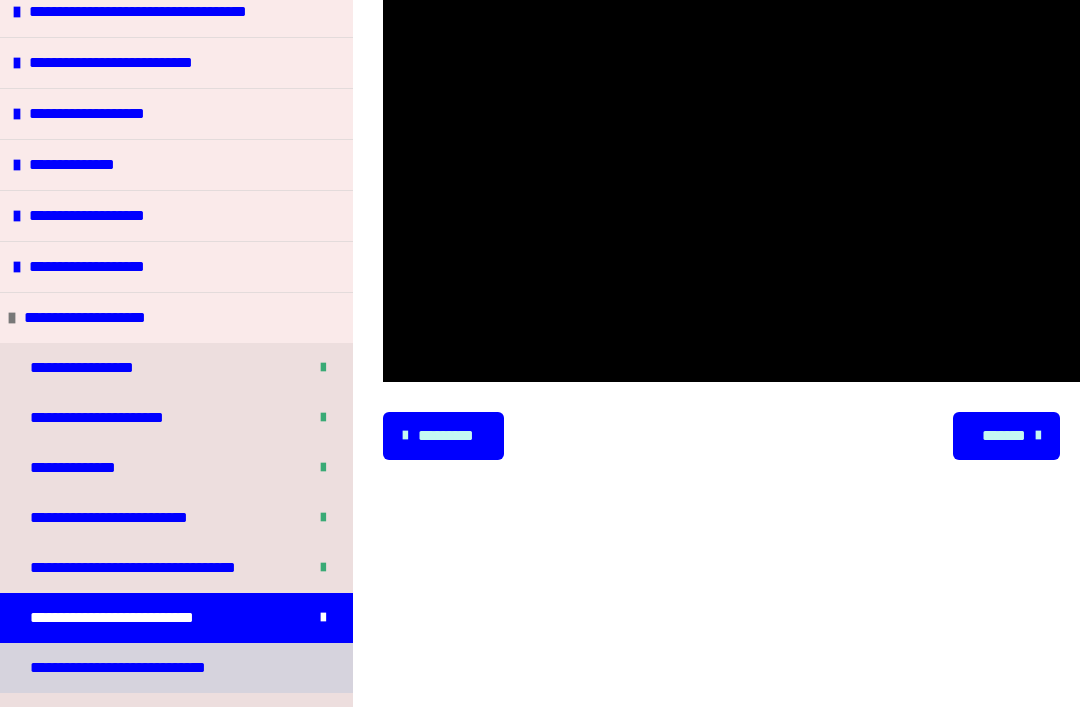 click on "**********" at bounding box center (128, 668) 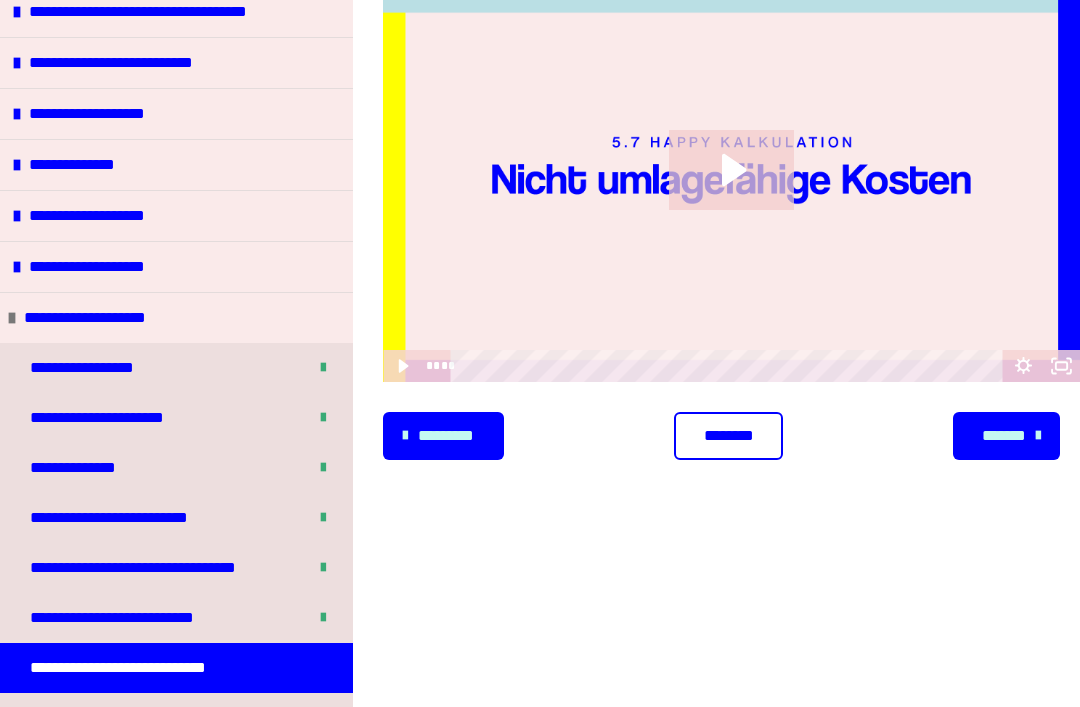 click 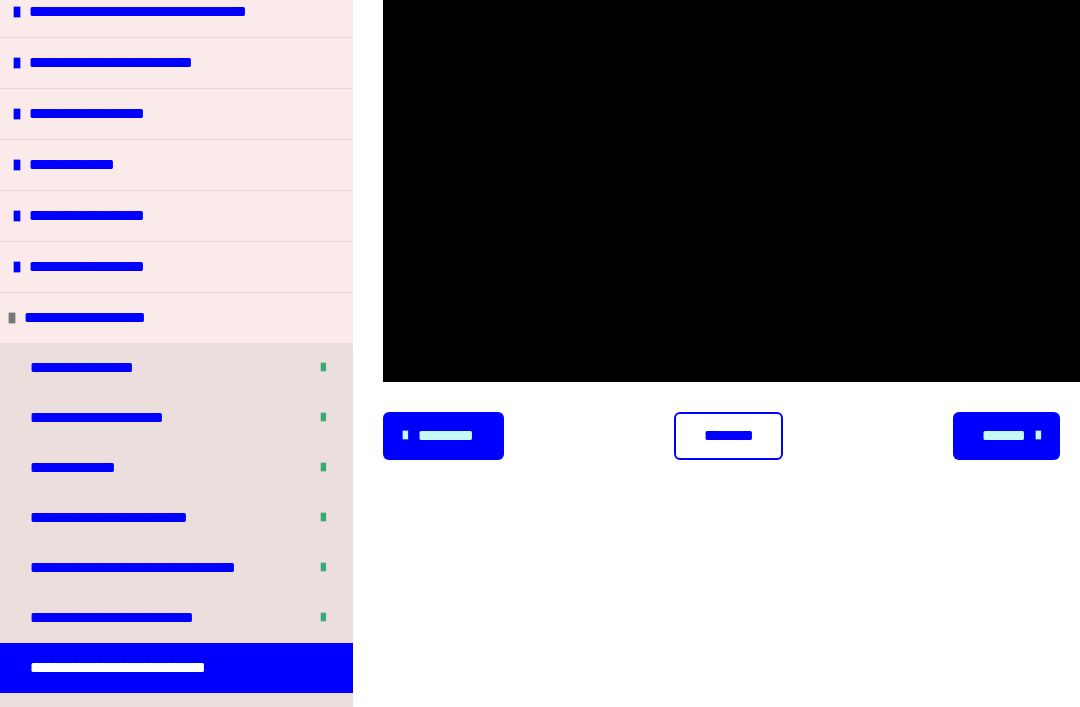 click on "********" at bounding box center [728, 436] 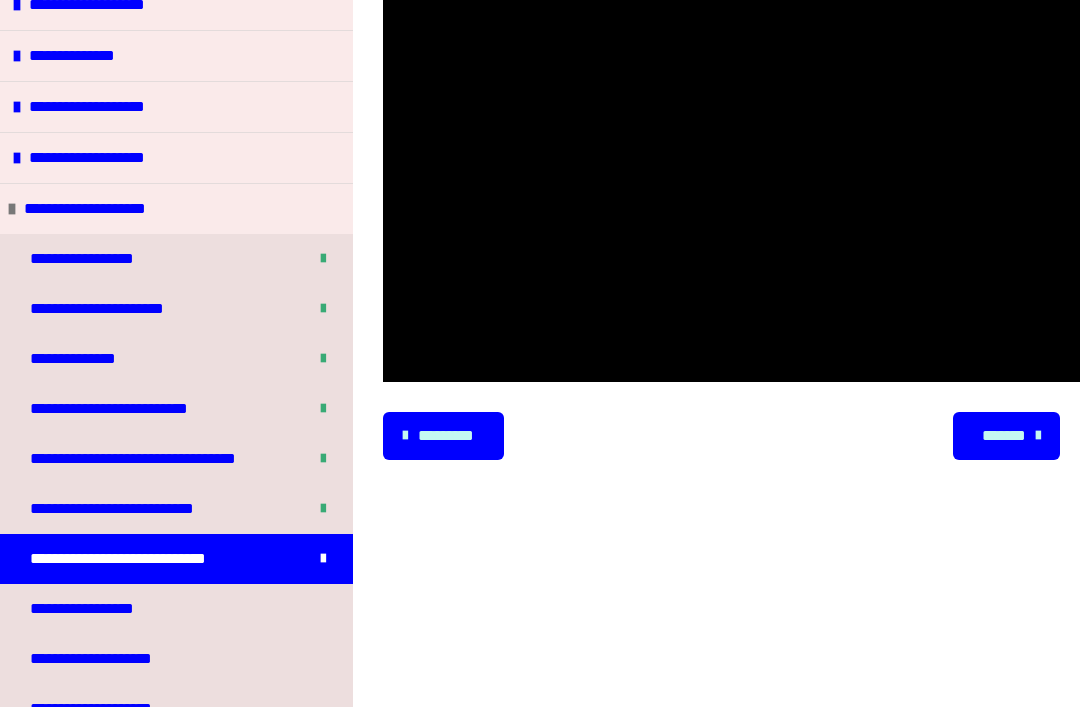 scroll, scrollTop: 276, scrollLeft: 0, axis: vertical 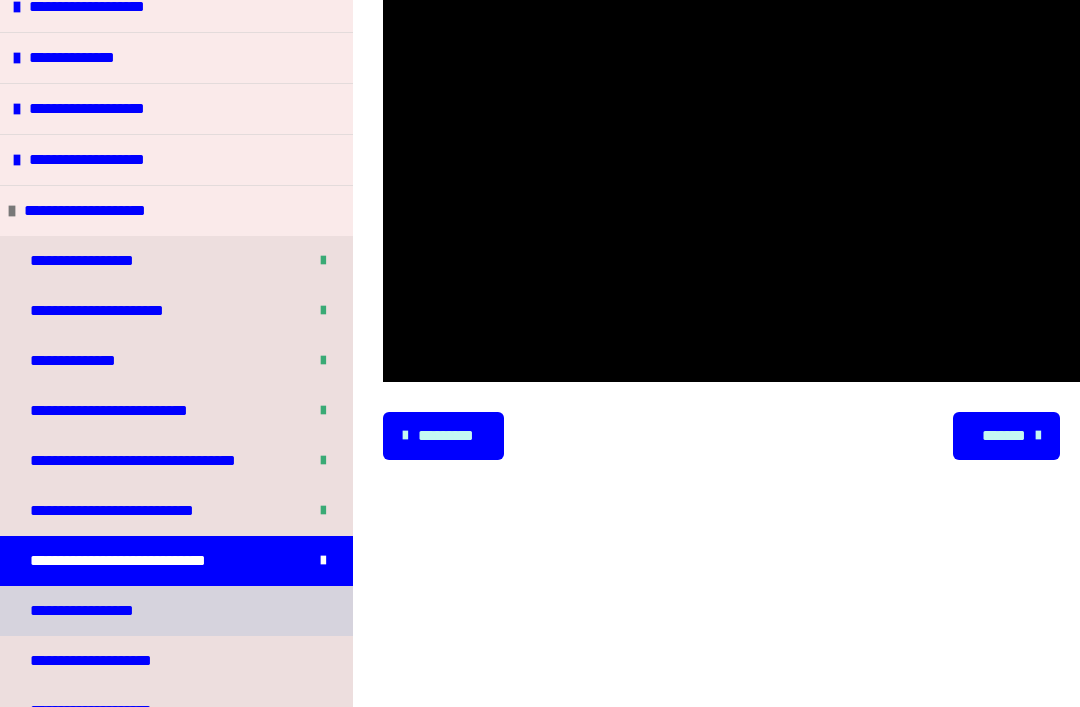 click on "**********" at bounding box center (176, 611) 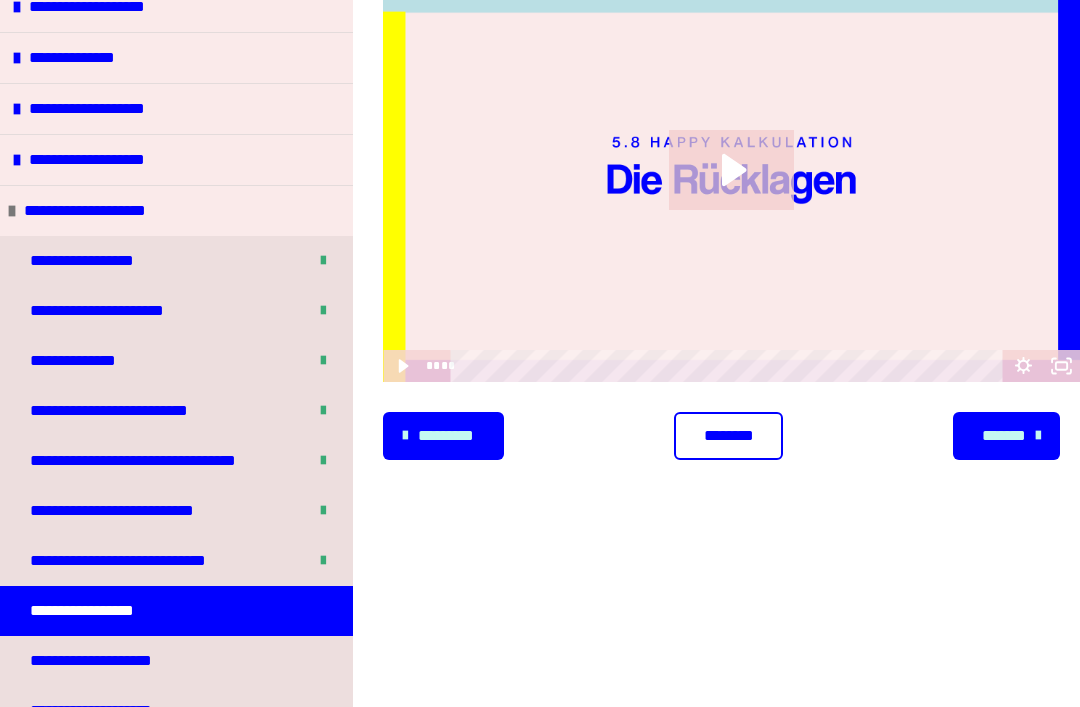 click 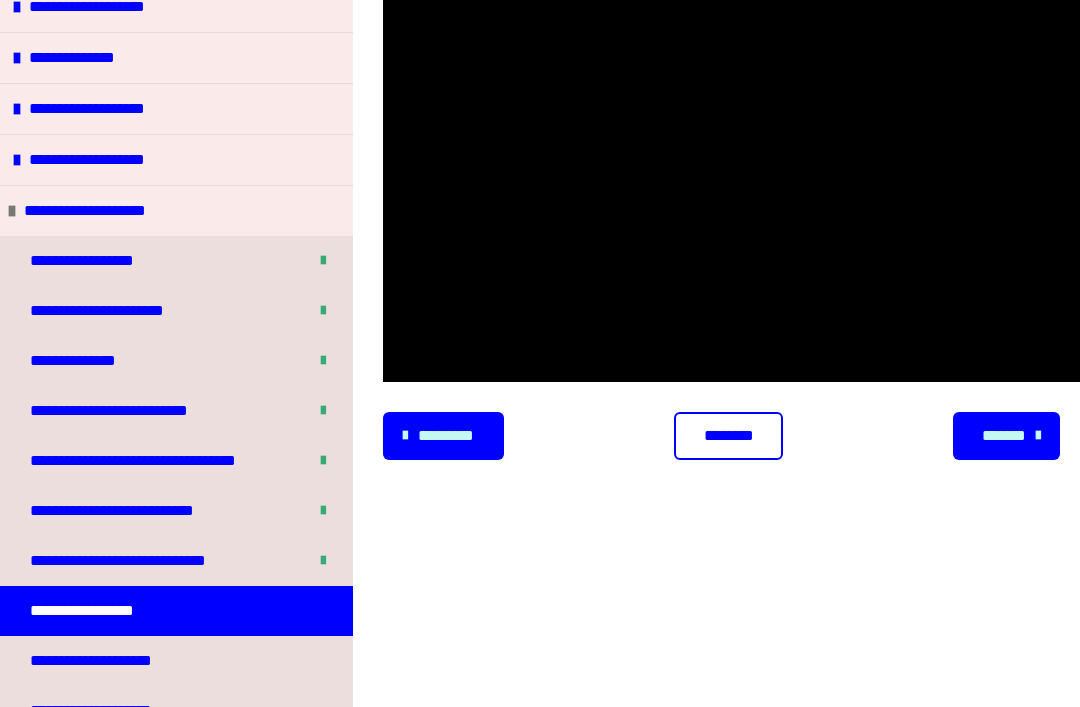 click on "********" at bounding box center (728, 436) 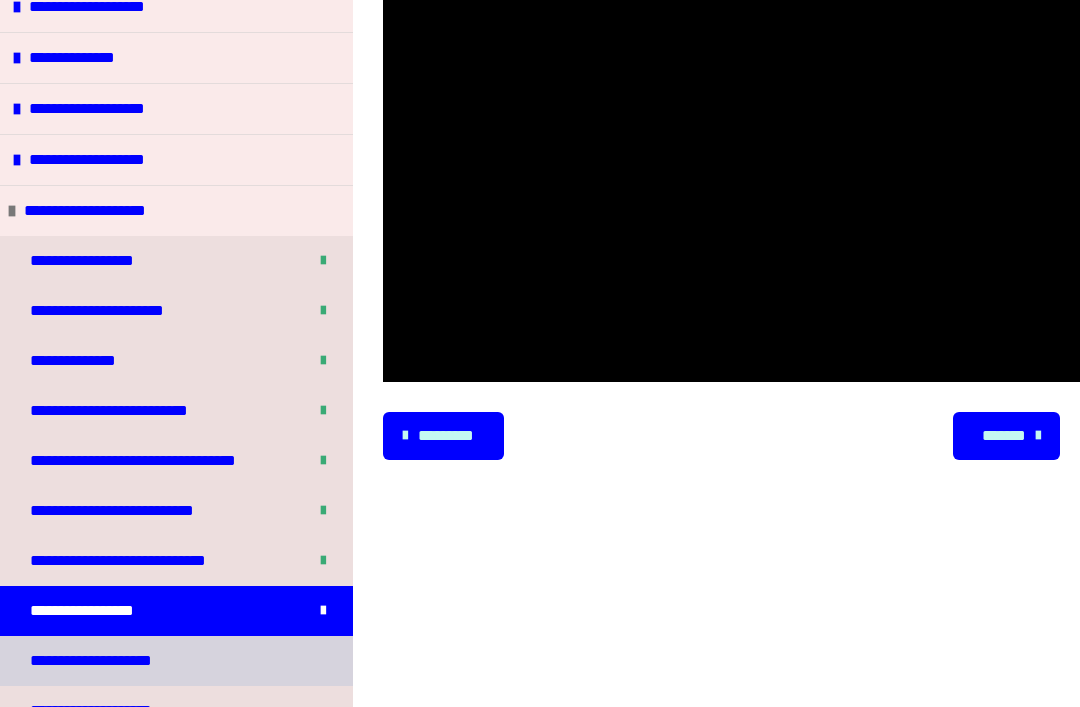 click on "**********" at bounding box center (176, 661) 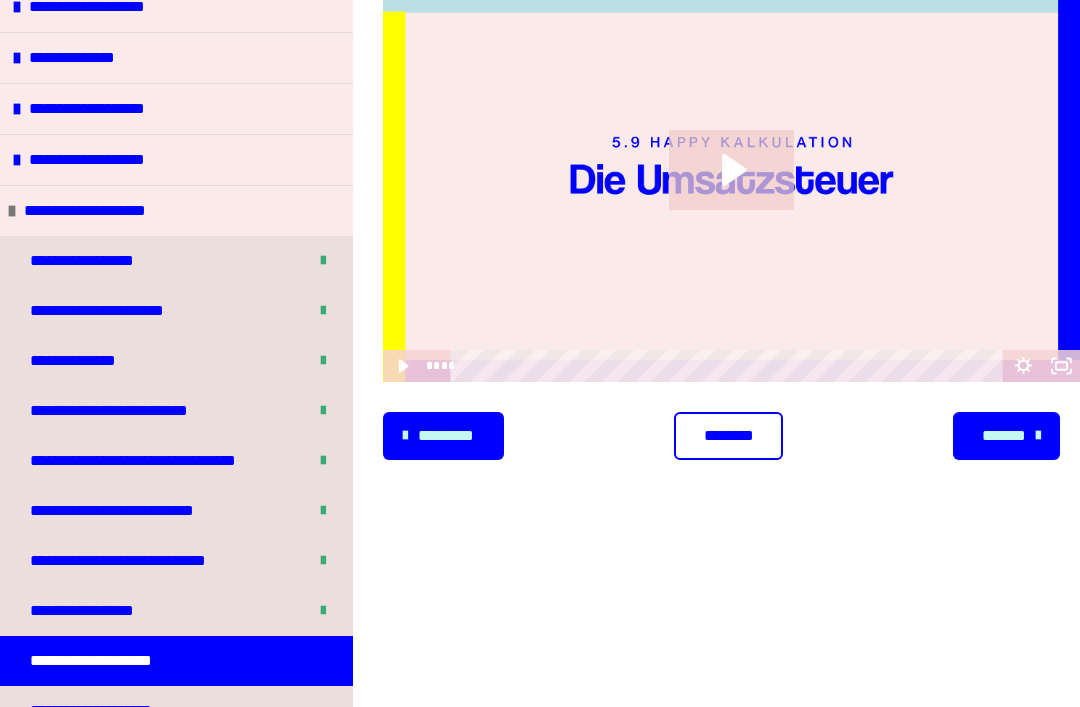 click 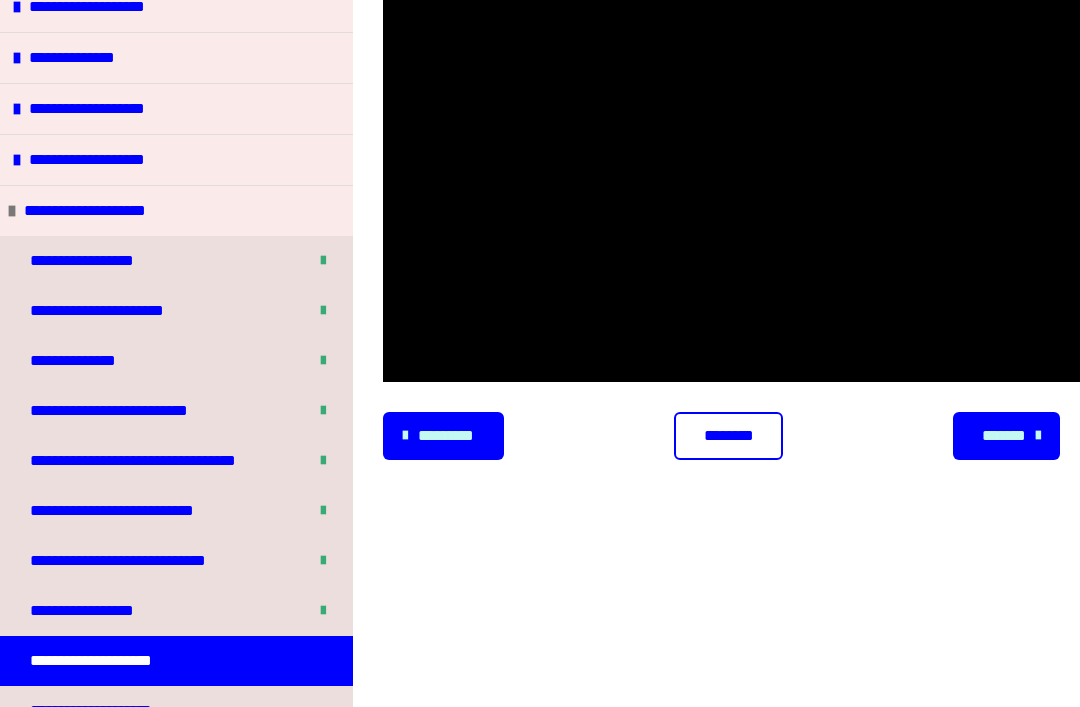 click at bounding box center [731, 186] 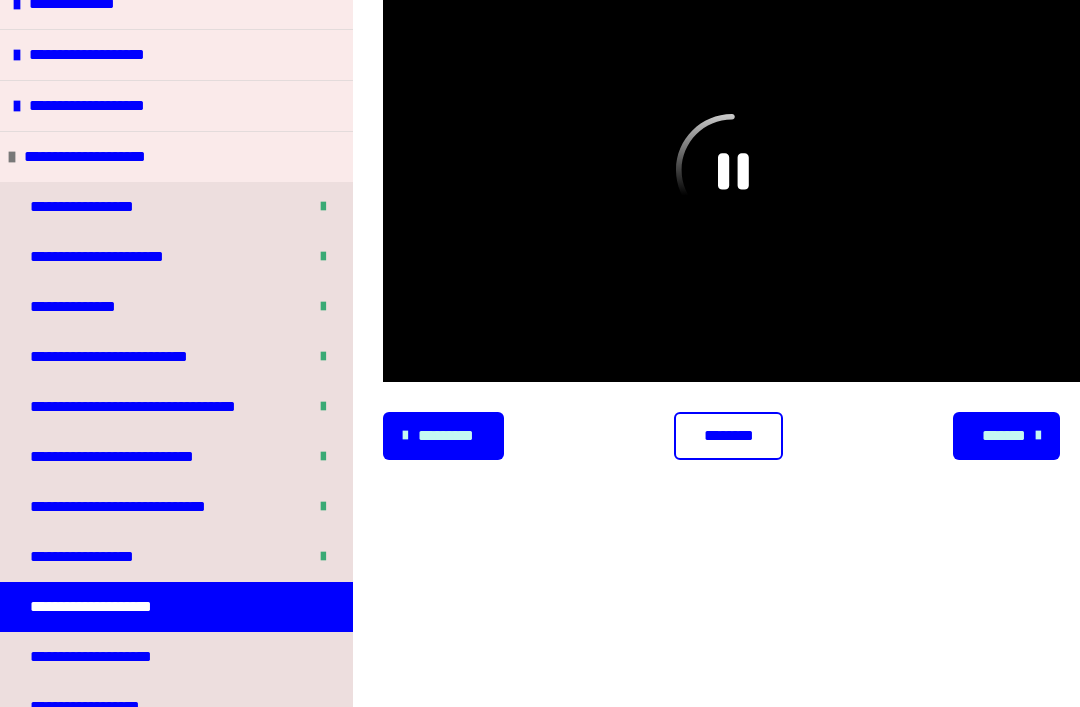 scroll, scrollTop: 329, scrollLeft: 0, axis: vertical 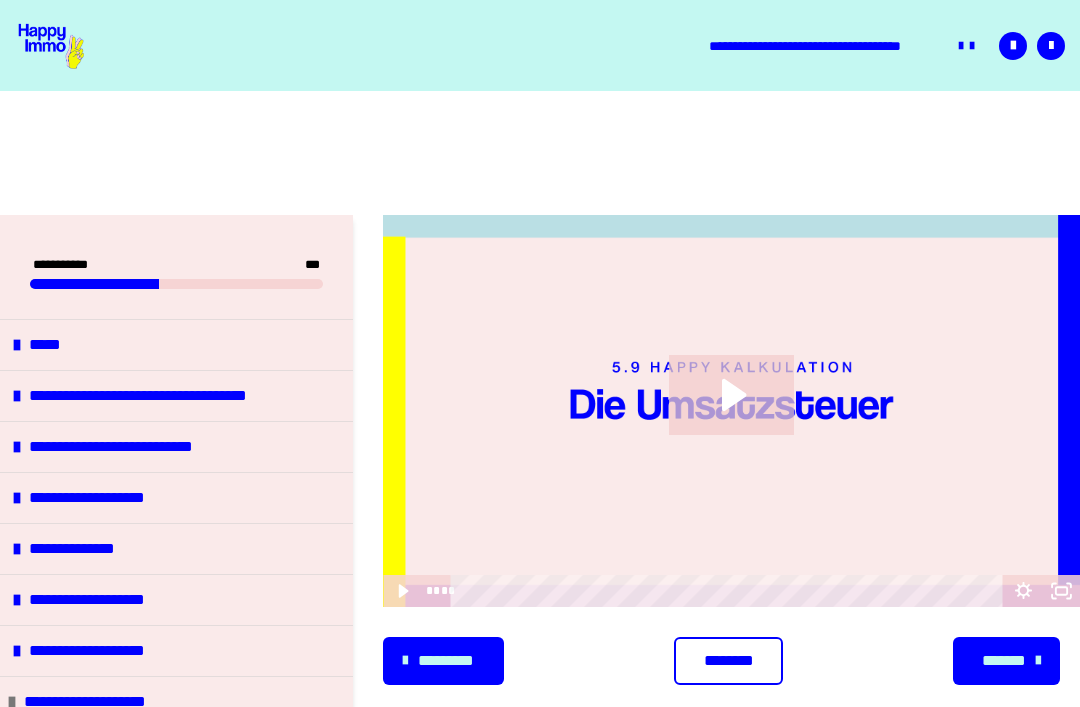 click on "********" at bounding box center (728, 661) 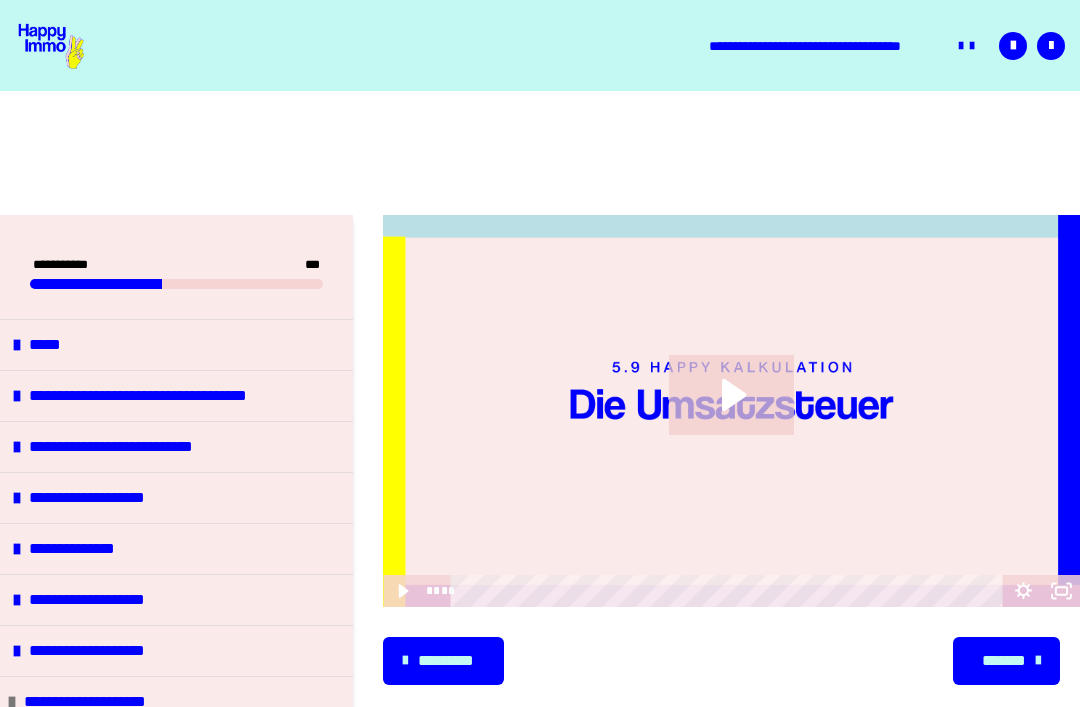 click on "********* ******** *******" at bounding box center (731, 661) 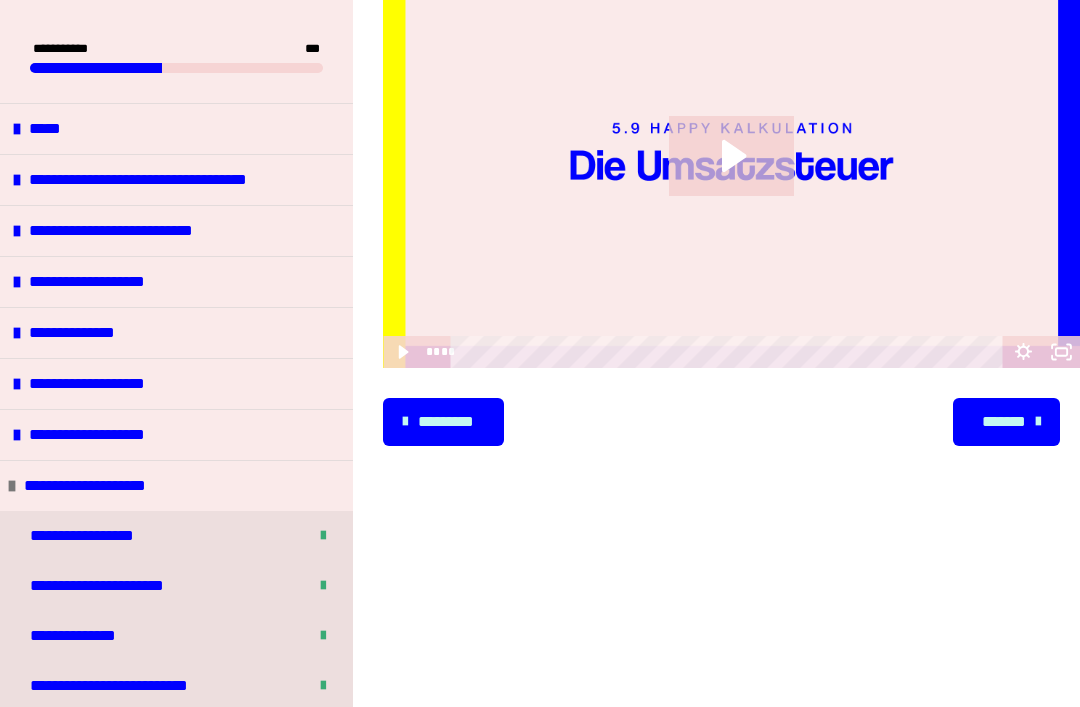 scroll, scrollTop: 245, scrollLeft: 0, axis: vertical 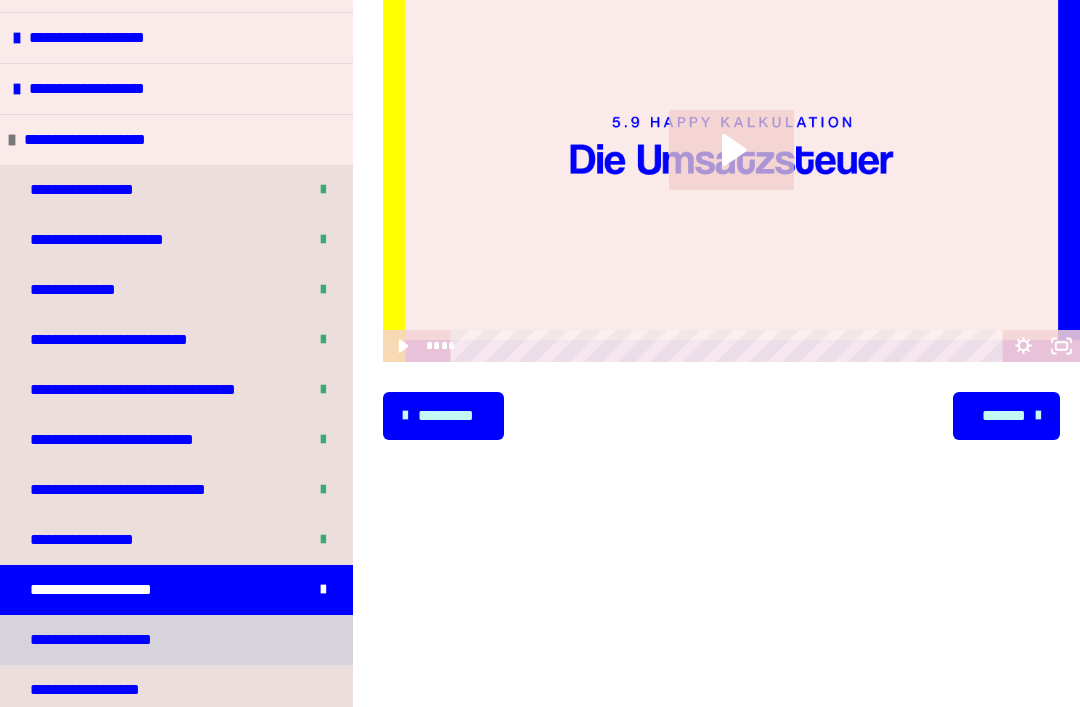 click on "**********" at bounding box center [176, 640] 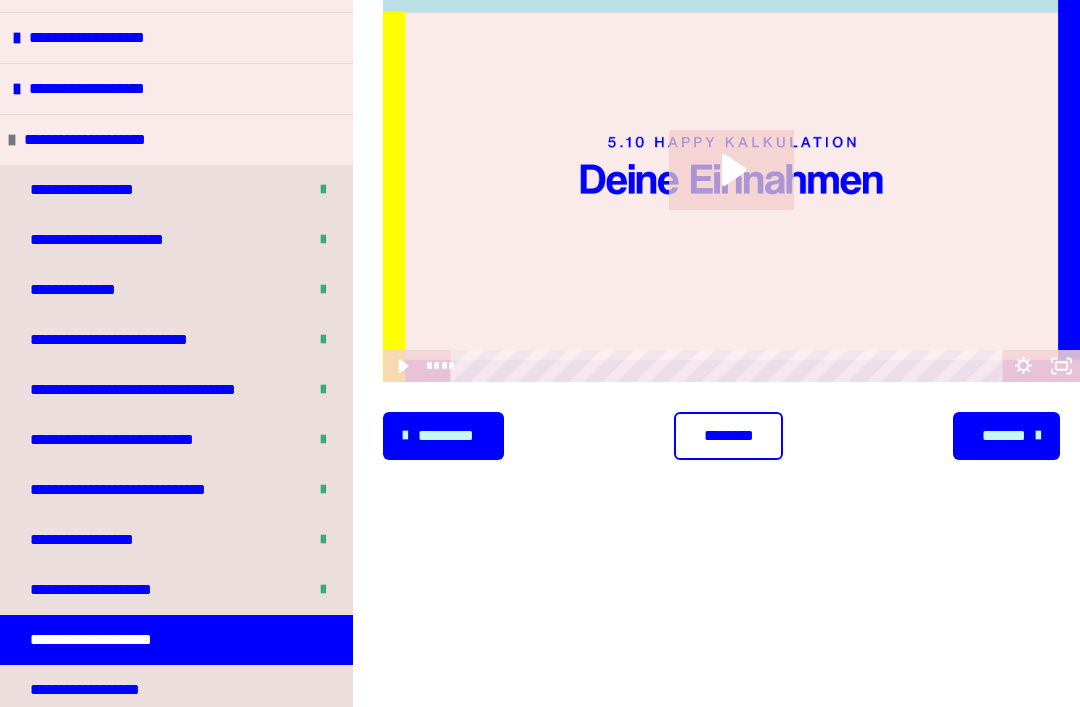 click 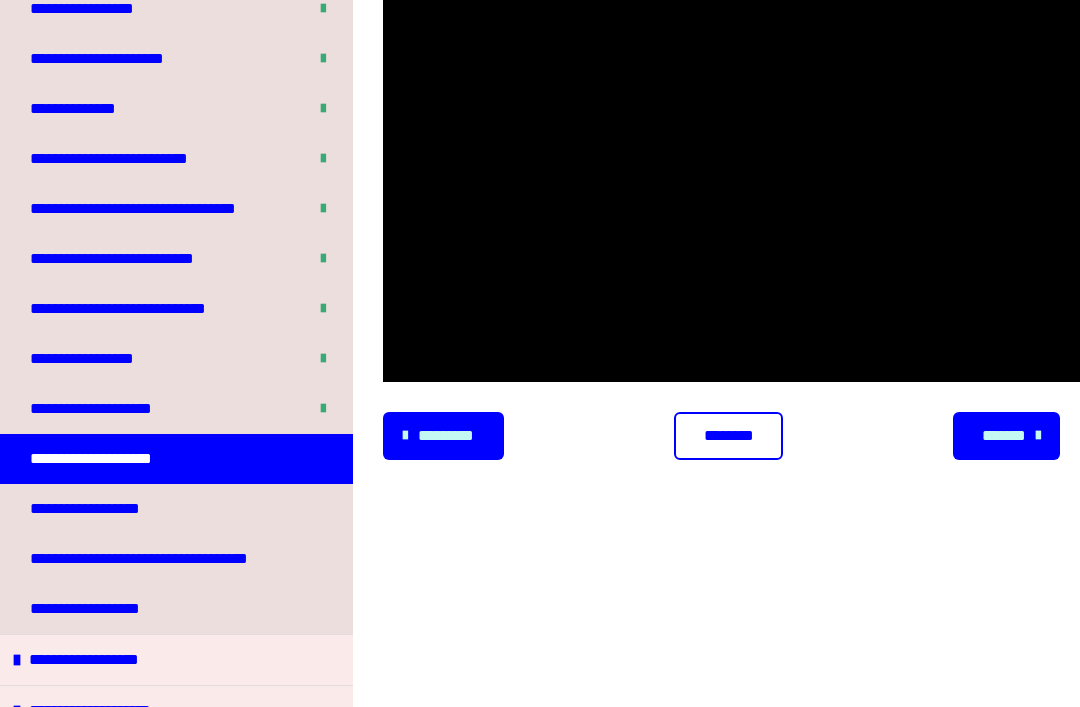 scroll, scrollTop: 532, scrollLeft: 0, axis: vertical 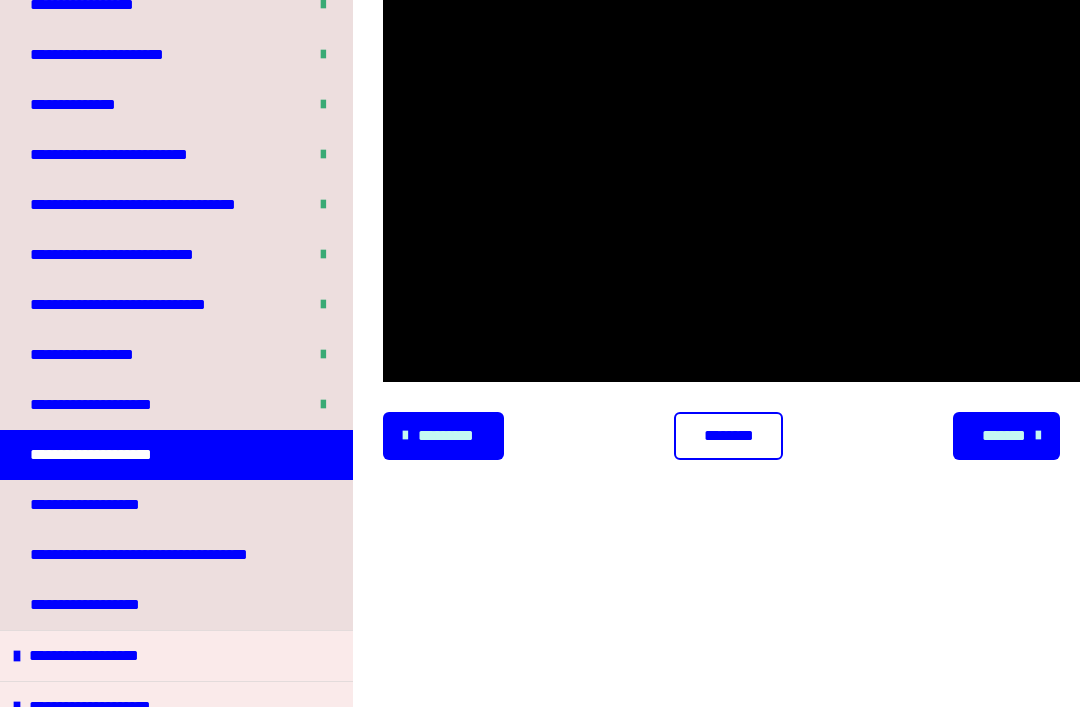 click on "********" at bounding box center (728, 436) 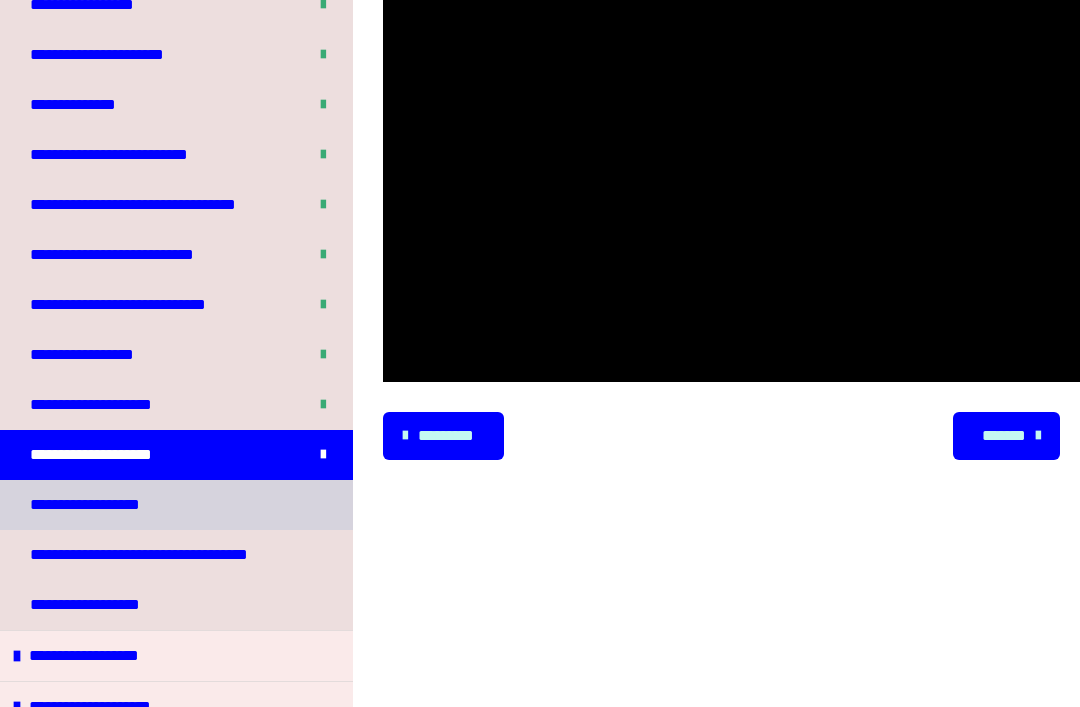 click on "**********" at bounding box center (176, 505) 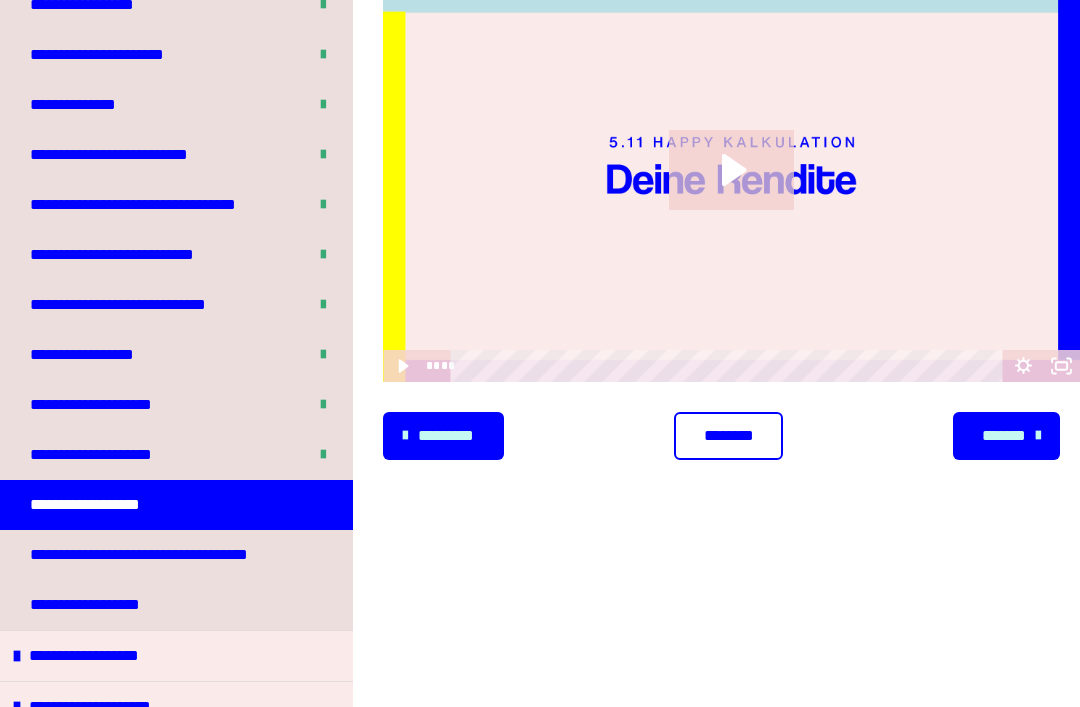 click 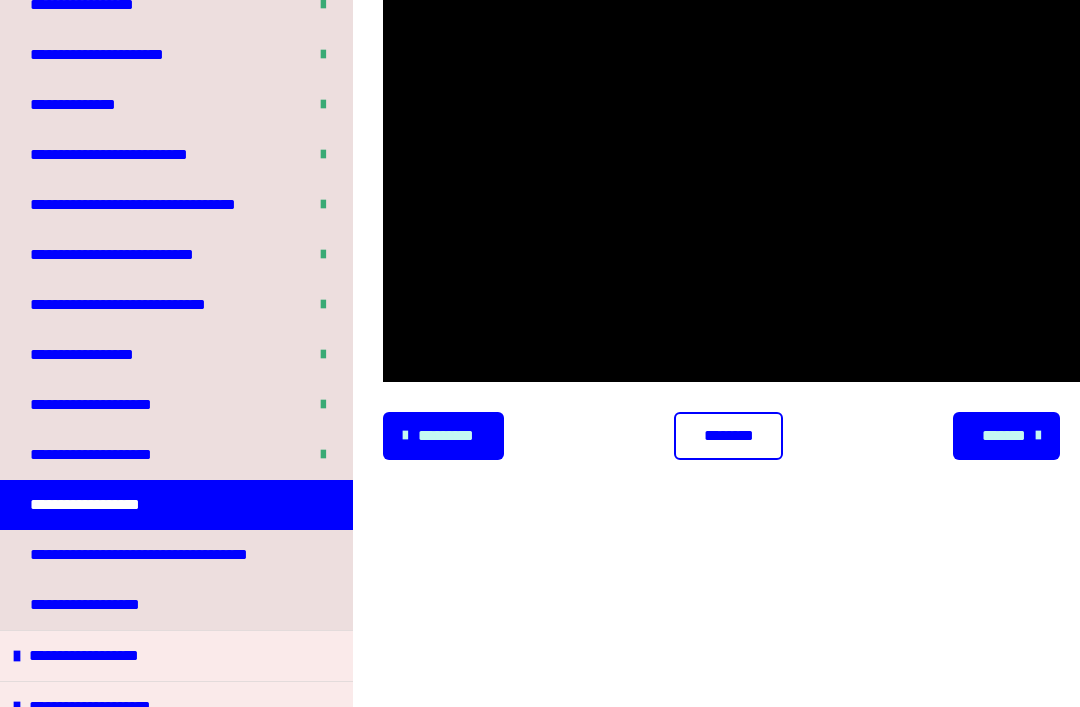 click on "********" at bounding box center [728, 436] 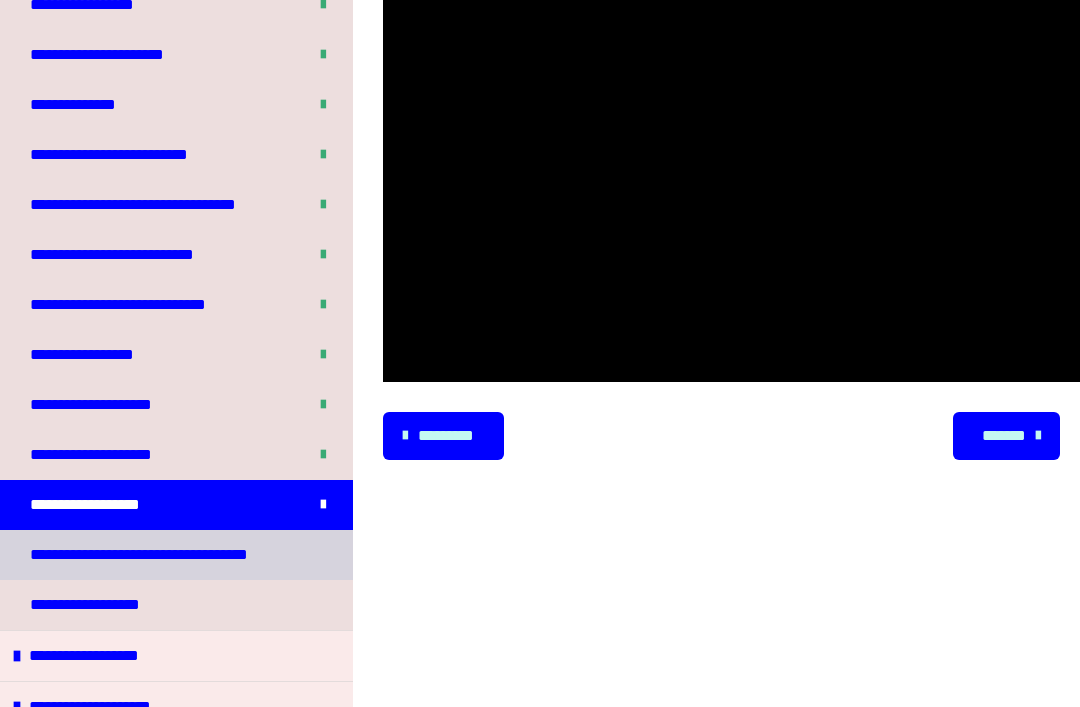 click on "**********" at bounding box center [176, 555] 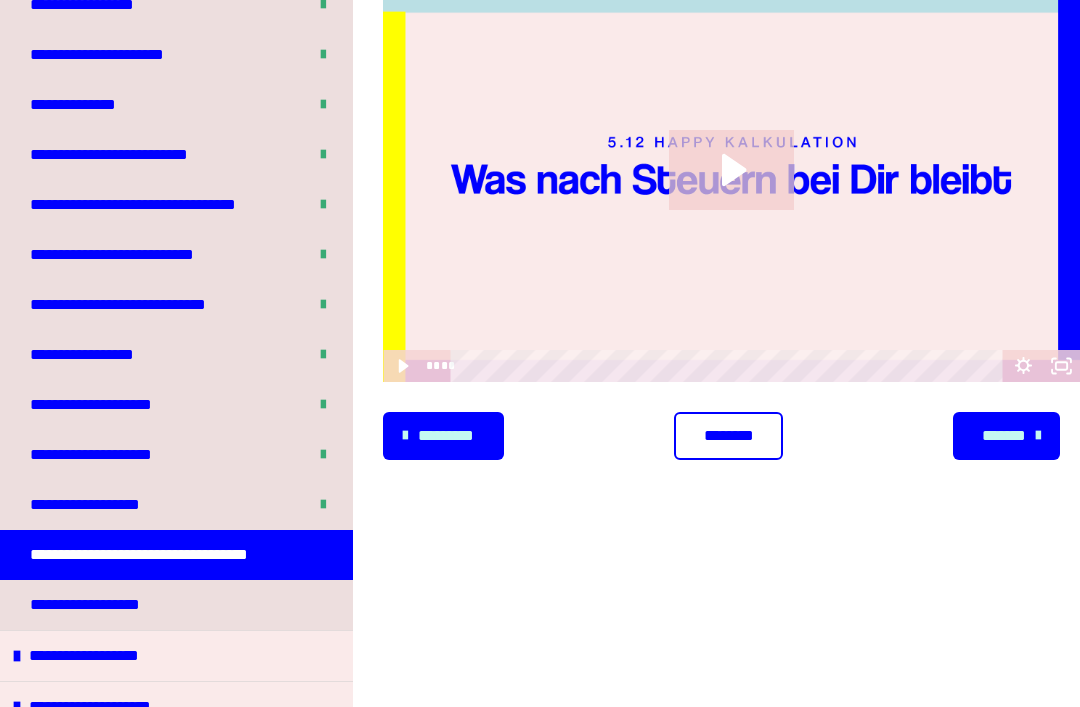 click 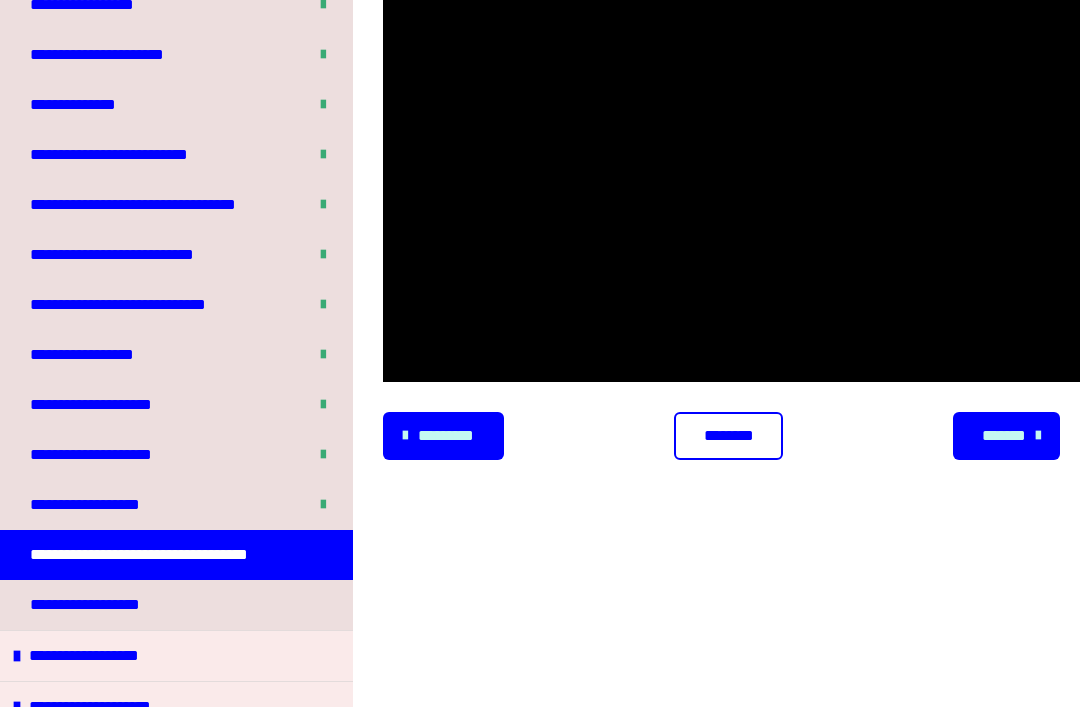 click on "********" at bounding box center (728, 436) 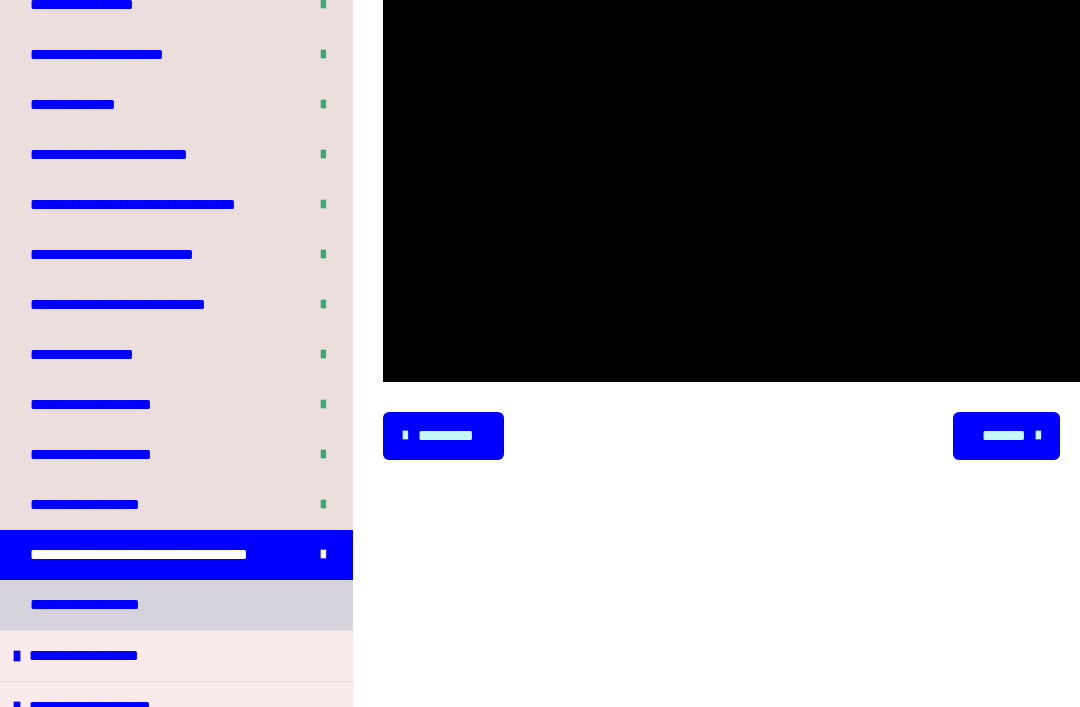 click on "**********" at bounding box center (176, 605) 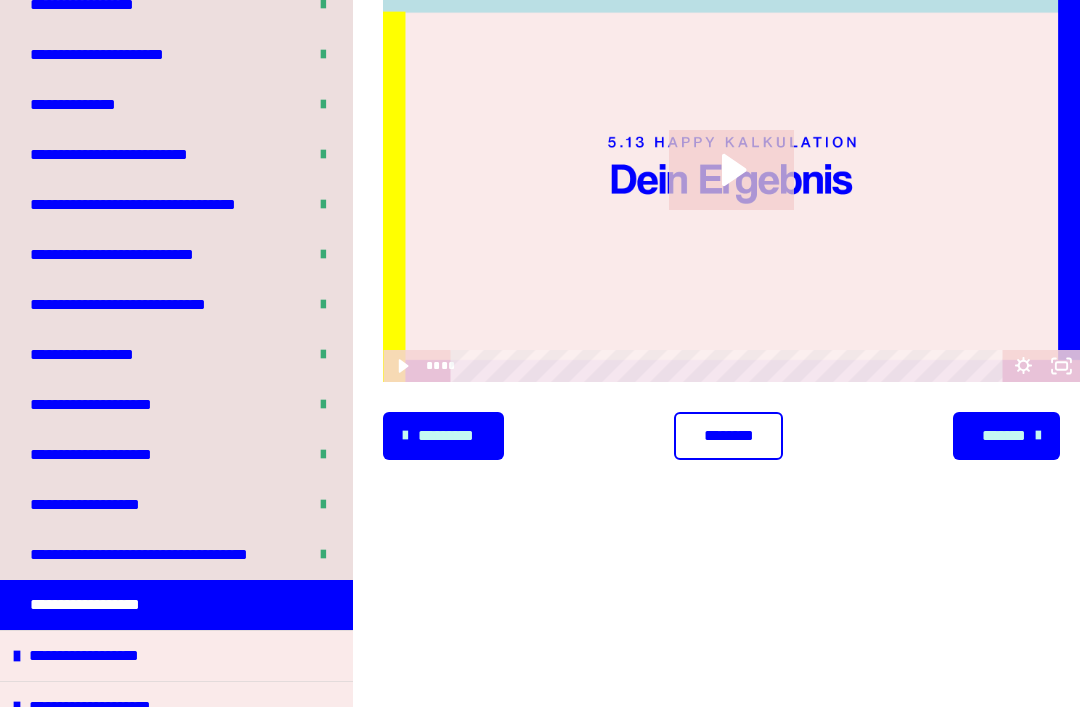 click 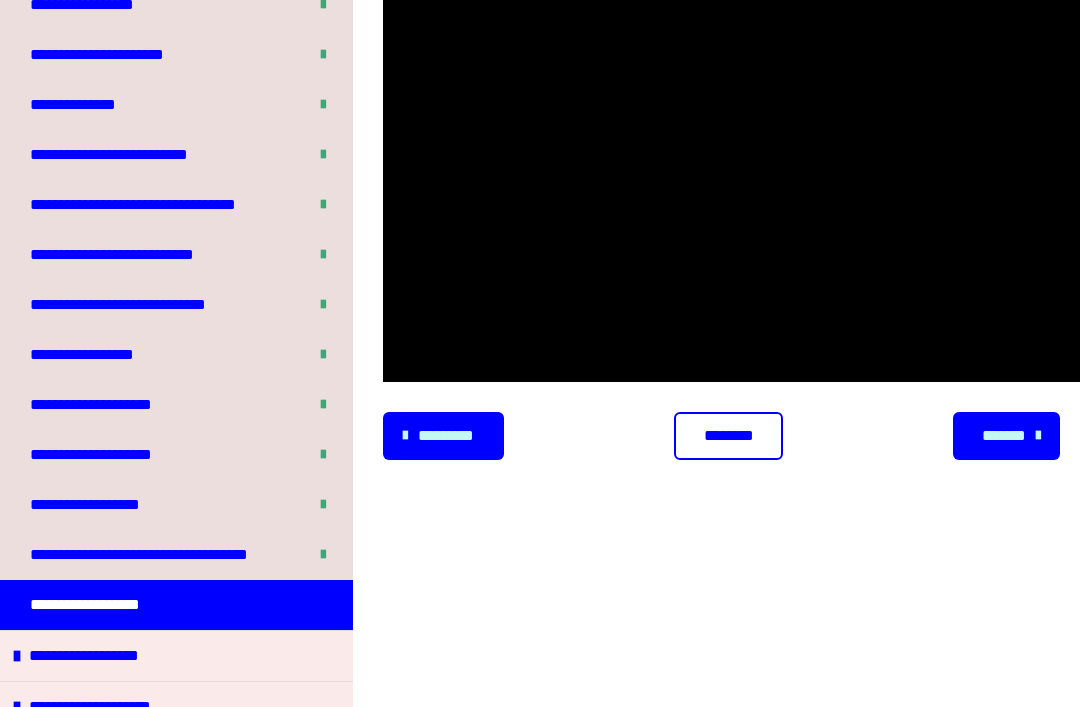 click on "********" at bounding box center (728, 436) 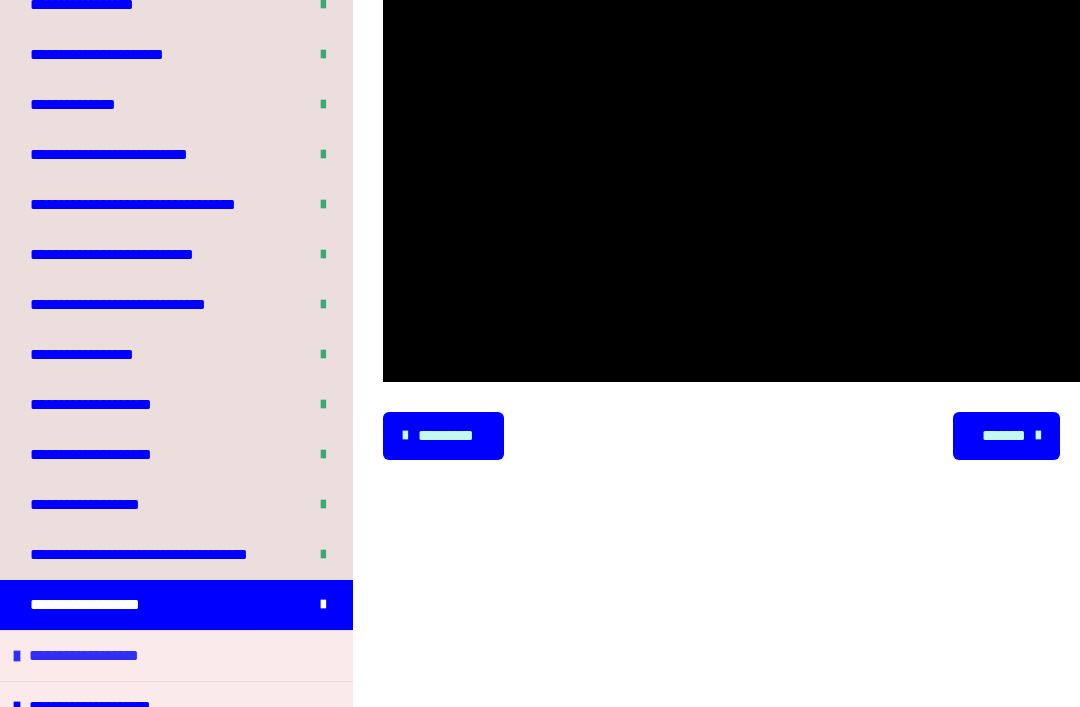 click on "**********" at bounding box center [176, 655] 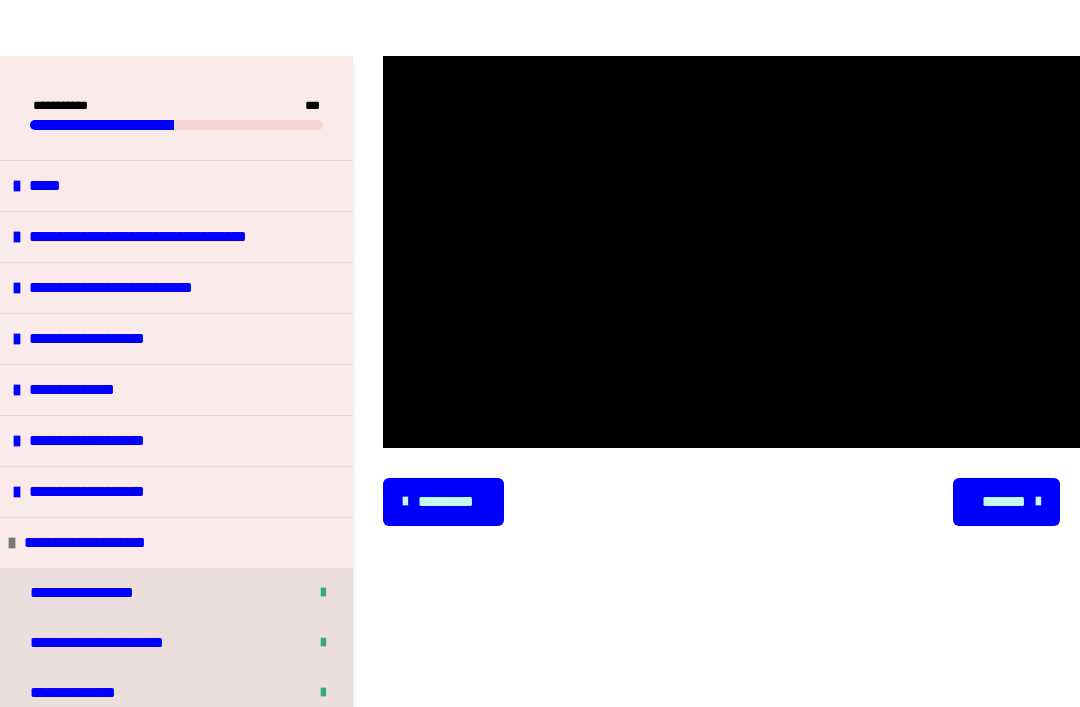 scroll, scrollTop: 83, scrollLeft: 0, axis: vertical 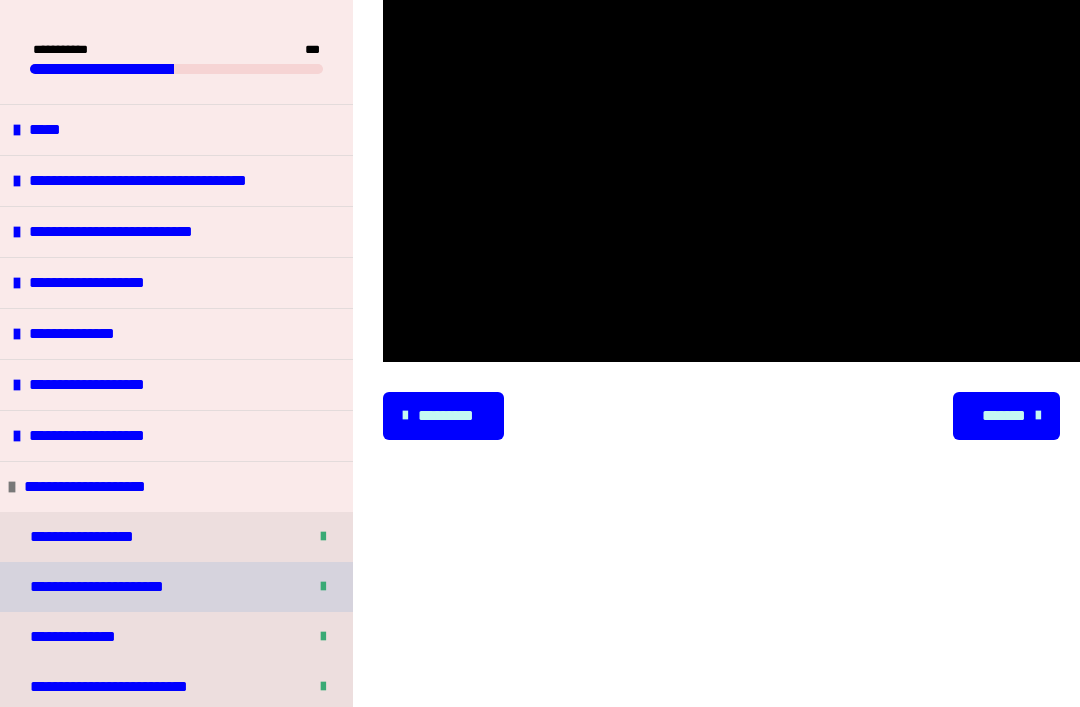click on "**********" at bounding box center (176, 587) 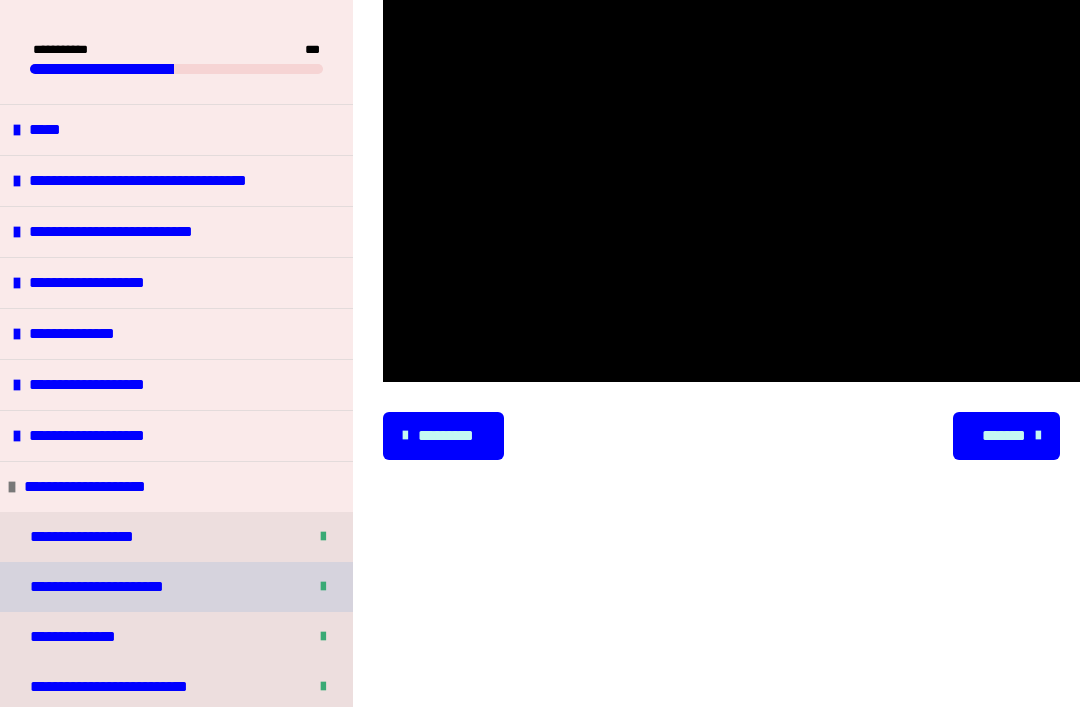 click on "**********" at bounding box center [176, 587] 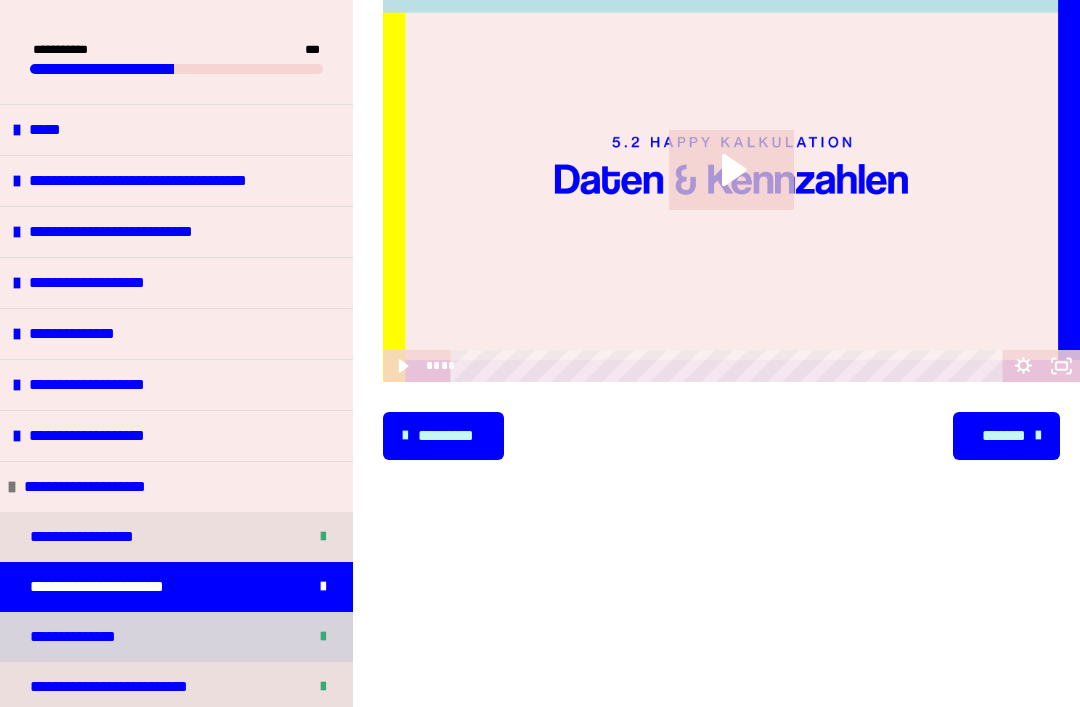 click on "**********" at bounding box center (176, 637) 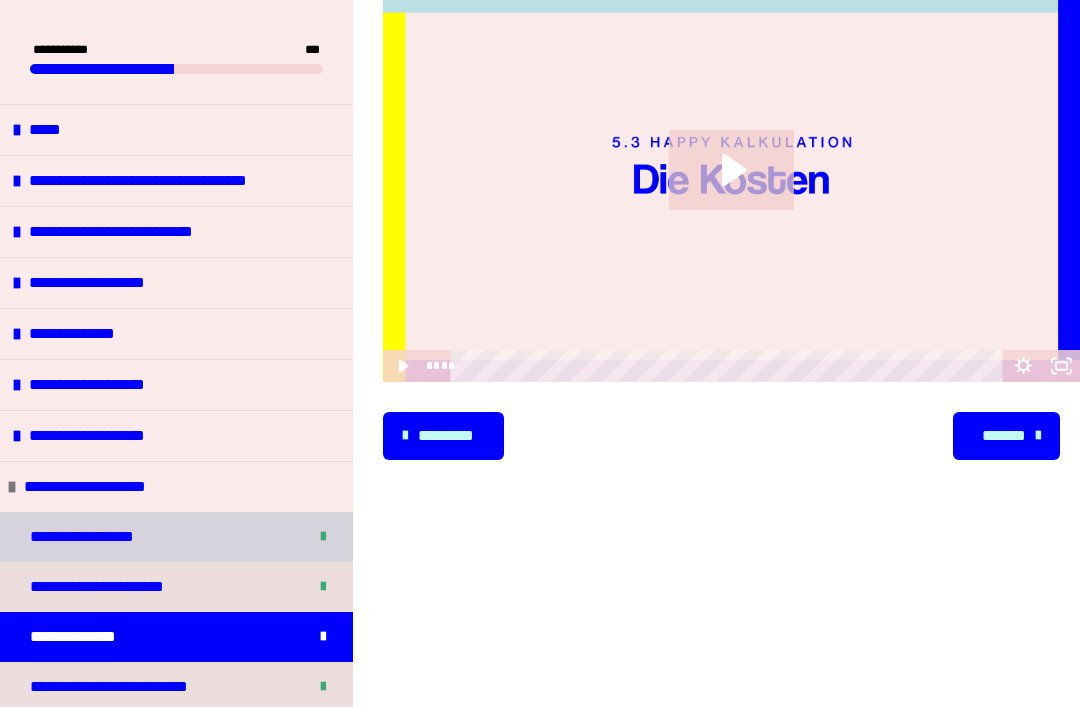 click on "**********" at bounding box center [176, 537] 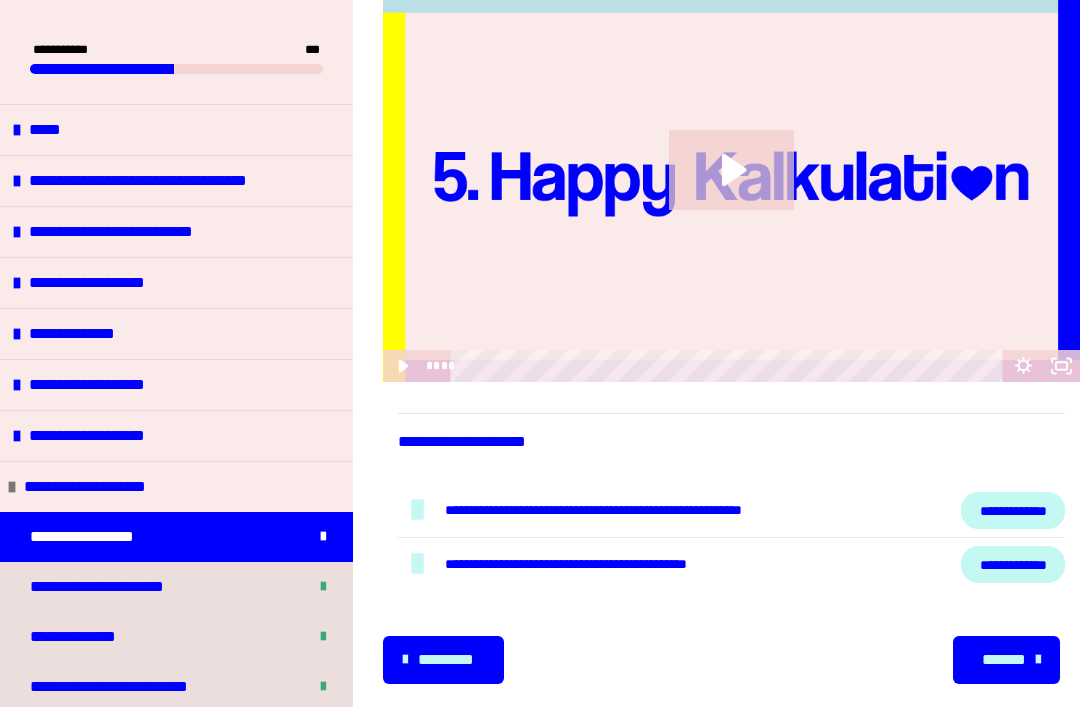 click on "**********" at bounding box center [586, 564] 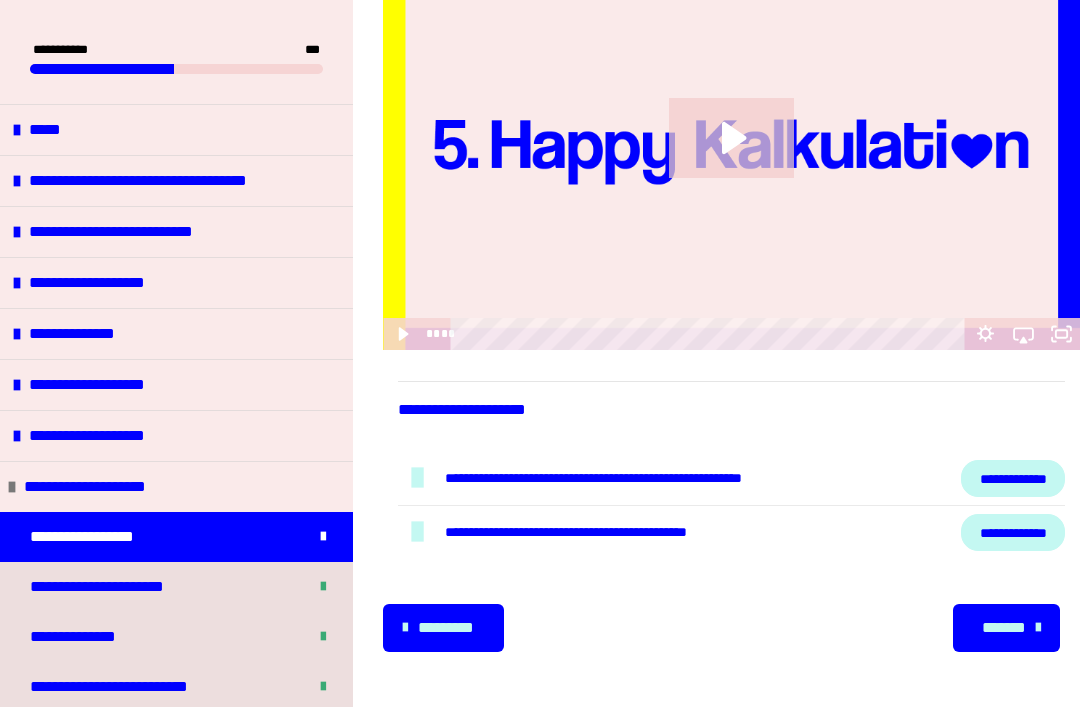 scroll, scrollTop: 309, scrollLeft: 0, axis: vertical 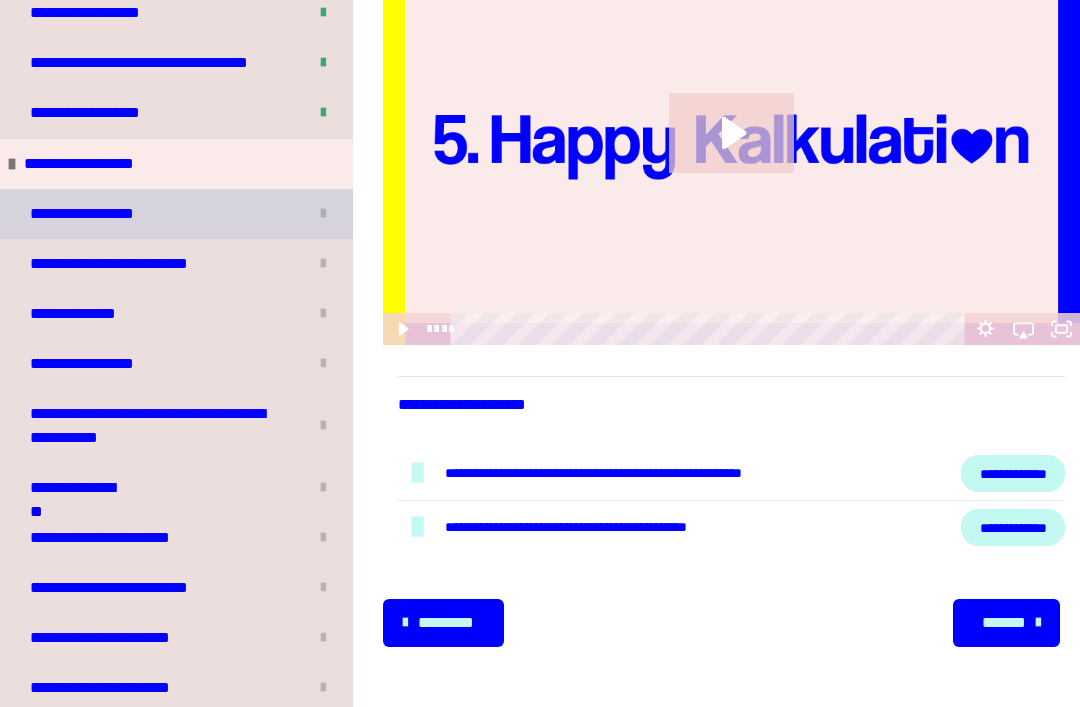 click on "**********" at bounding box center [176, 214] 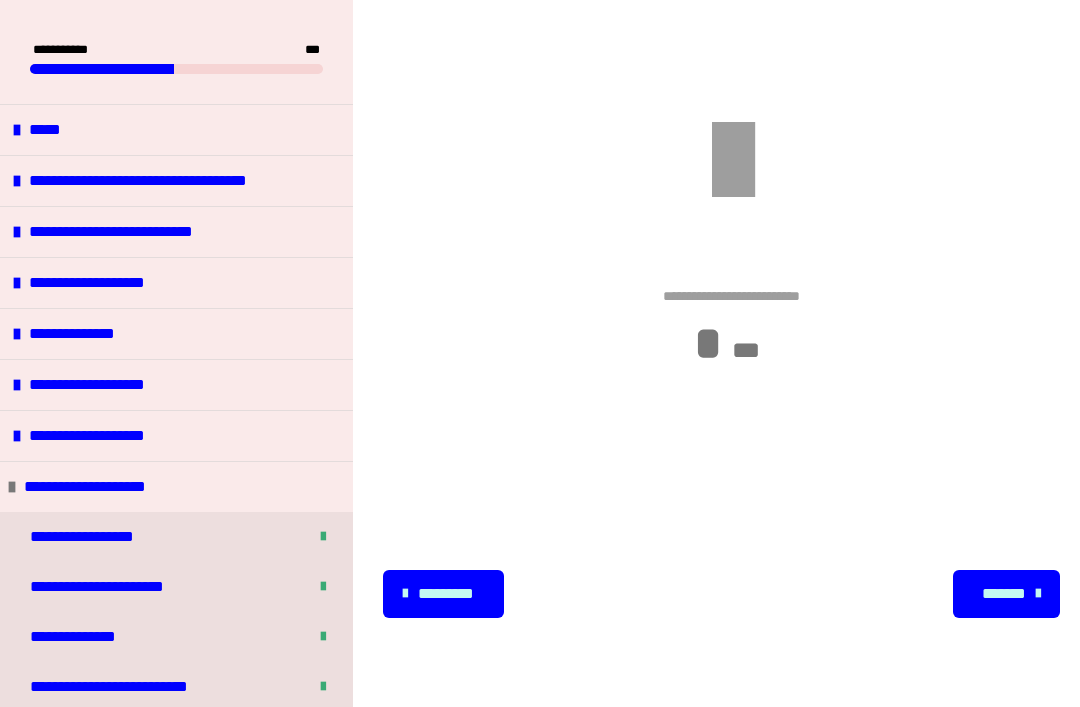 scroll, scrollTop: 0, scrollLeft: 0, axis: both 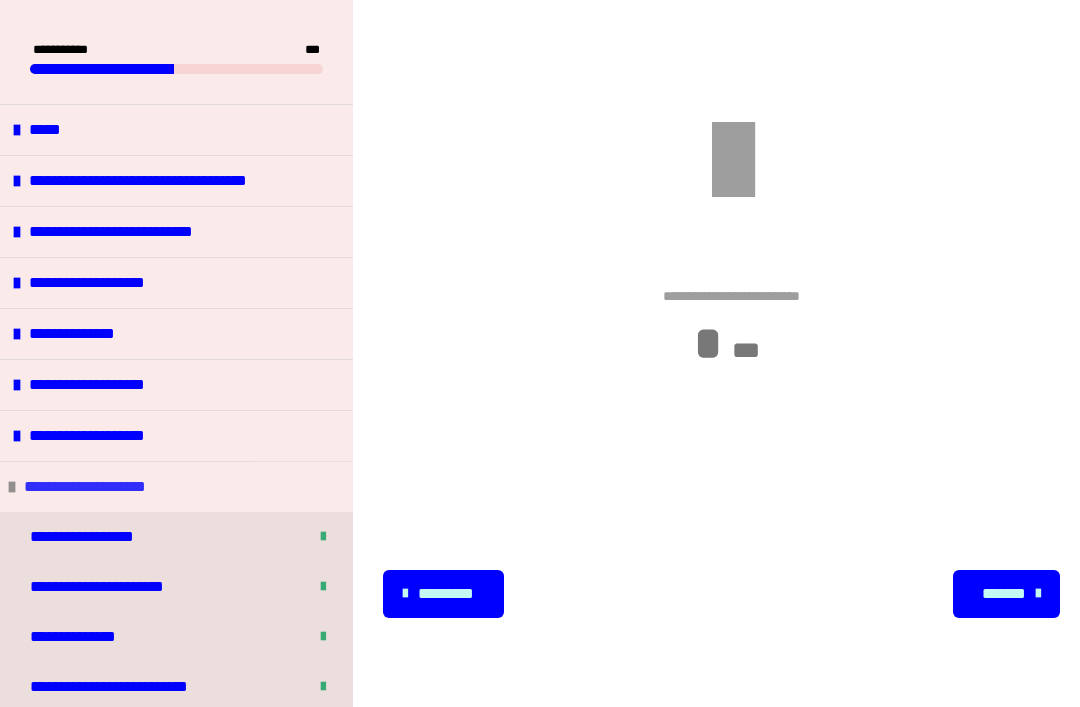 click on "**********" at bounding box center [176, 486] 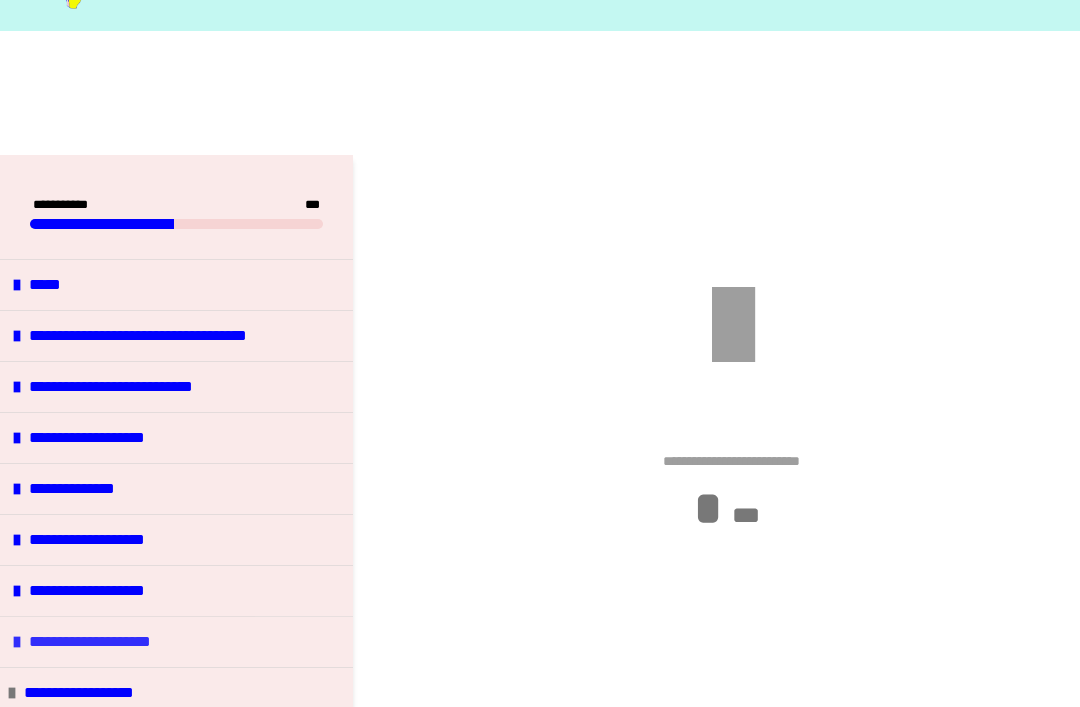 scroll, scrollTop: 0, scrollLeft: 0, axis: both 